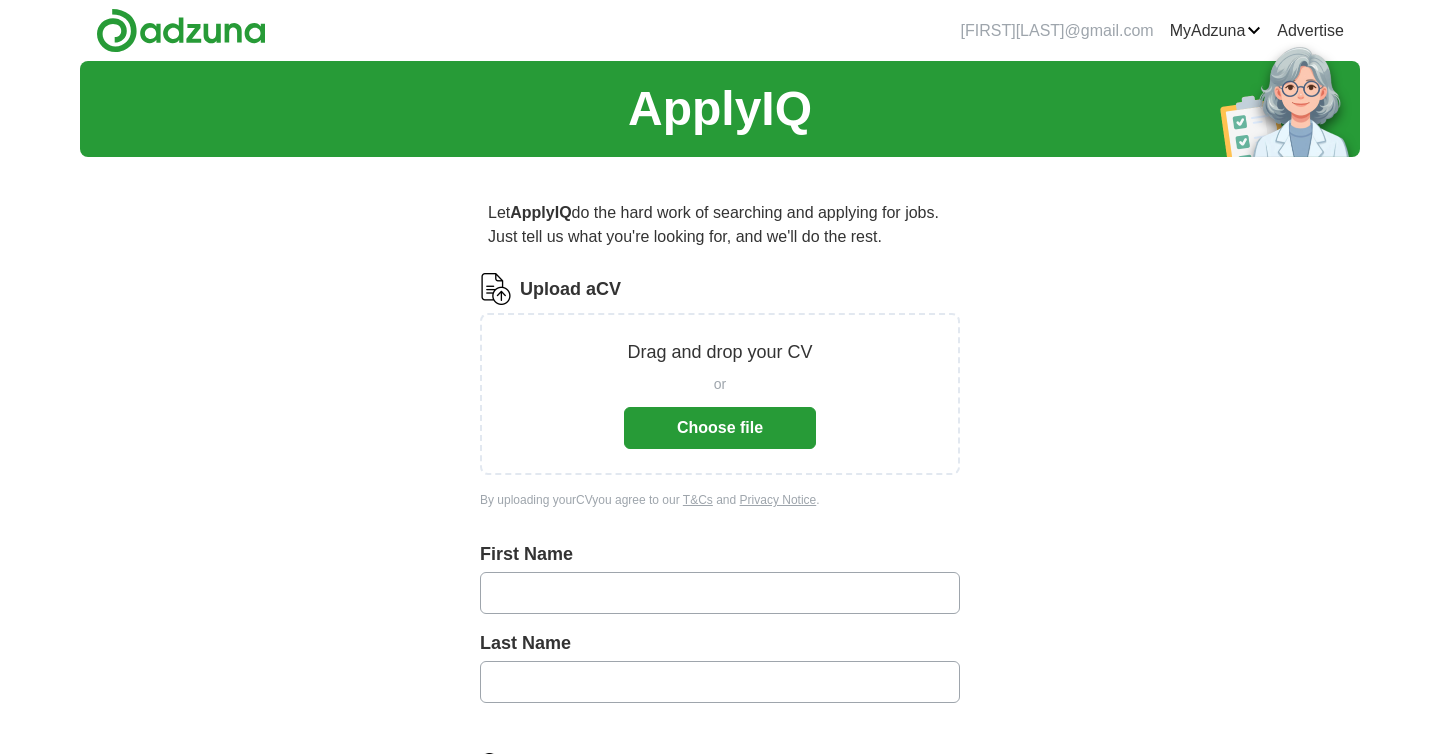 scroll, scrollTop: 0, scrollLeft: 0, axis: both 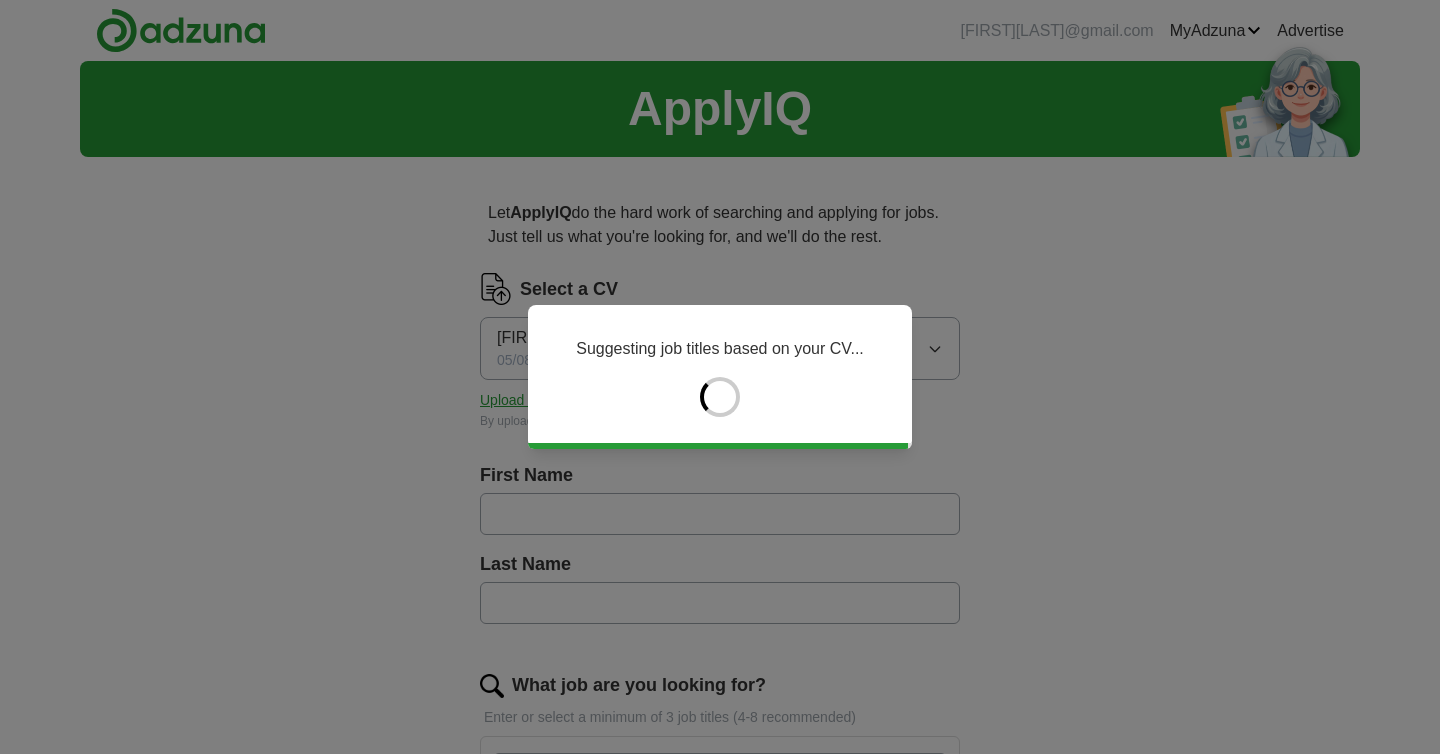 type on "*******" 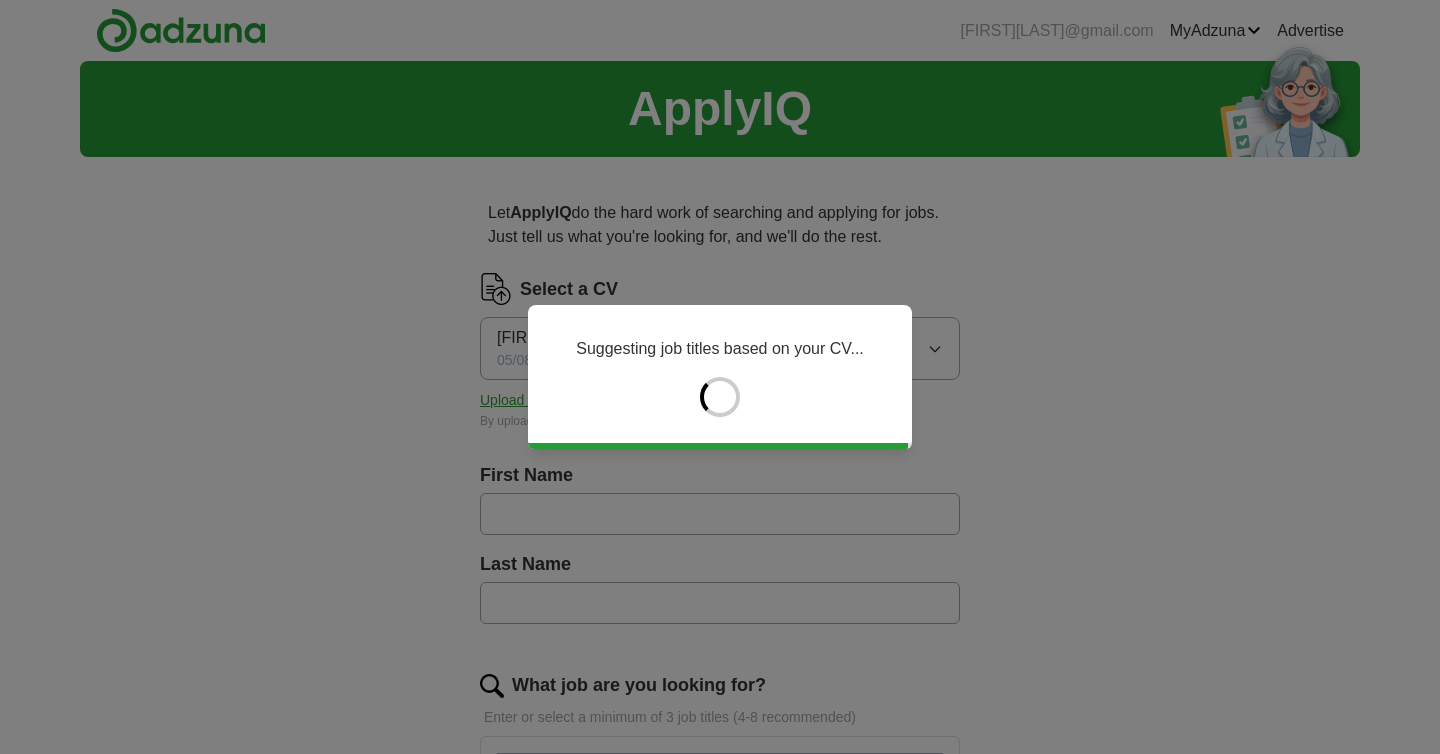 type on "******" 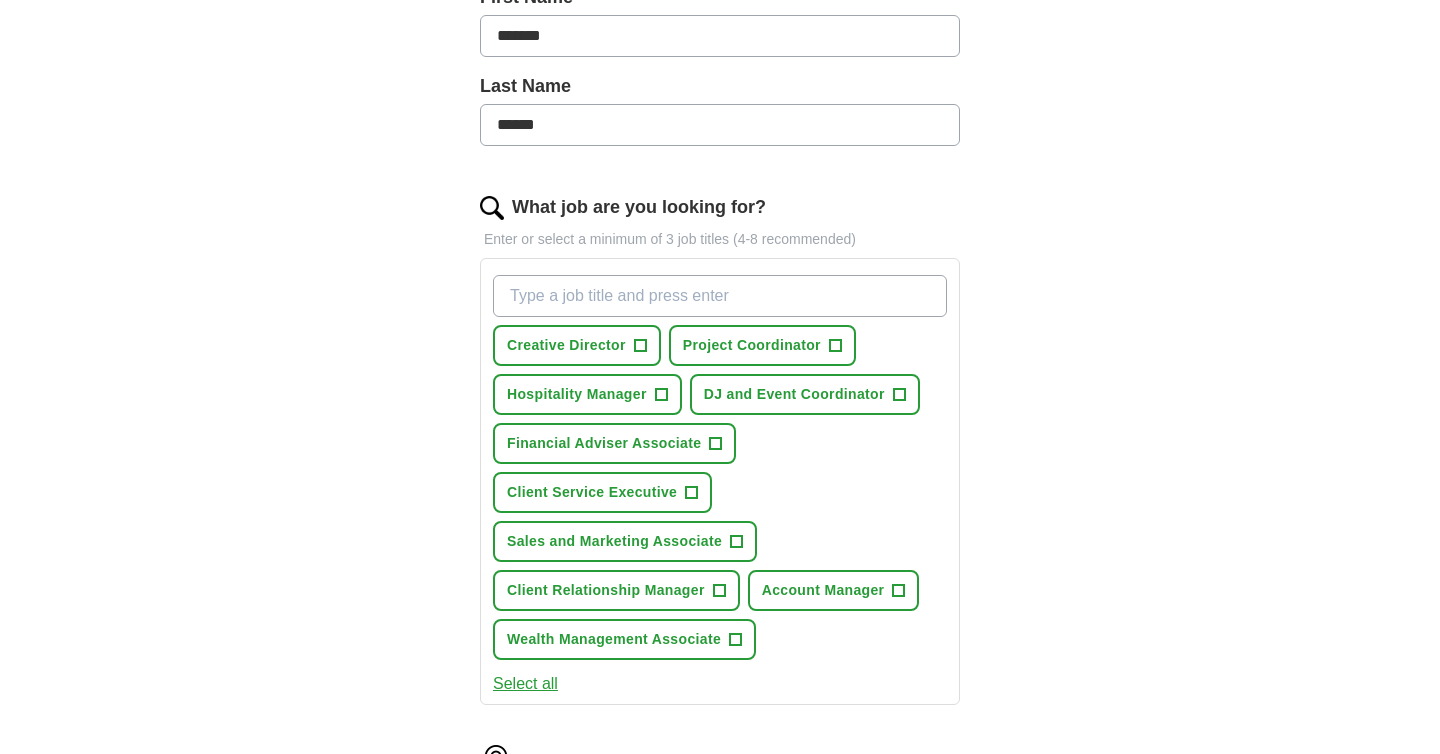 scroll, scrollTop: 523, scrollLeft: 0, axis: vertical 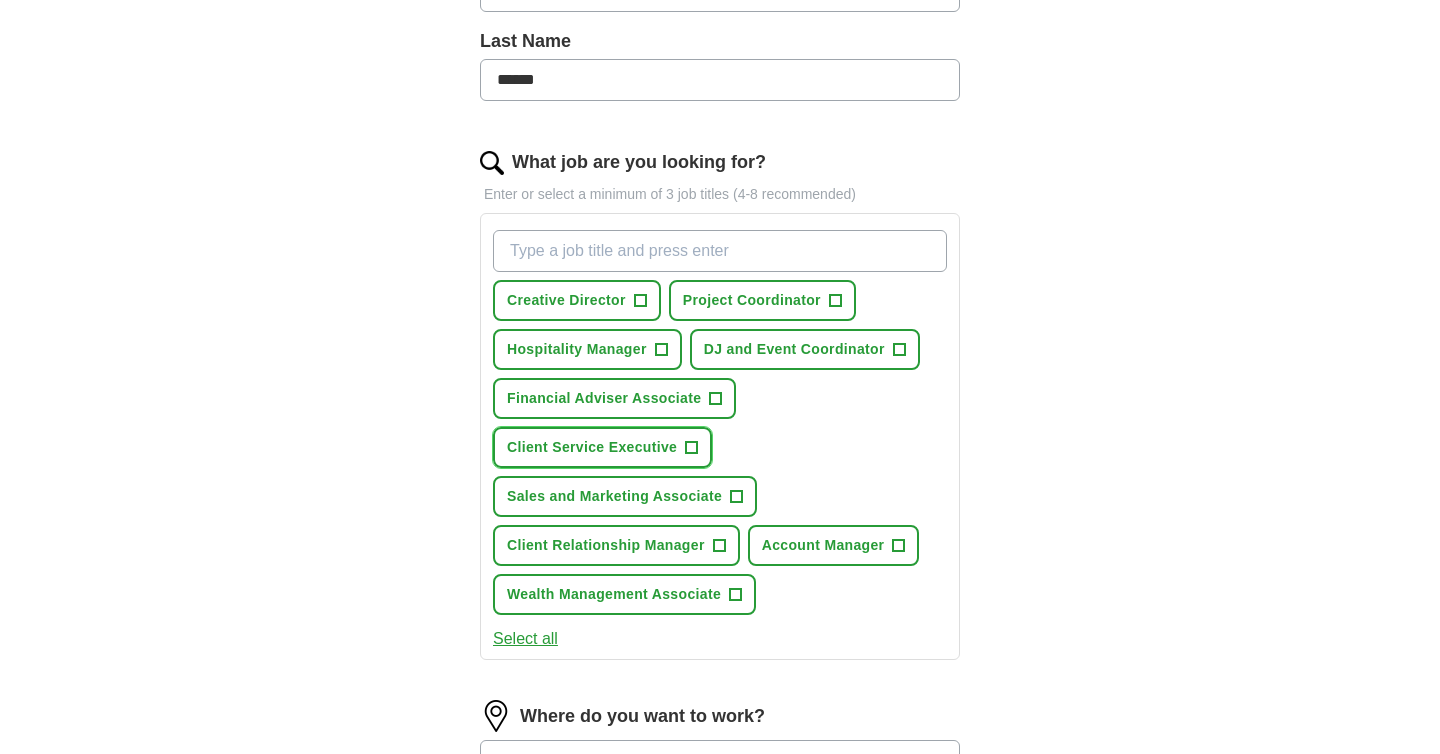 click on "Client Service Executive" at bounding box center [592, 447] 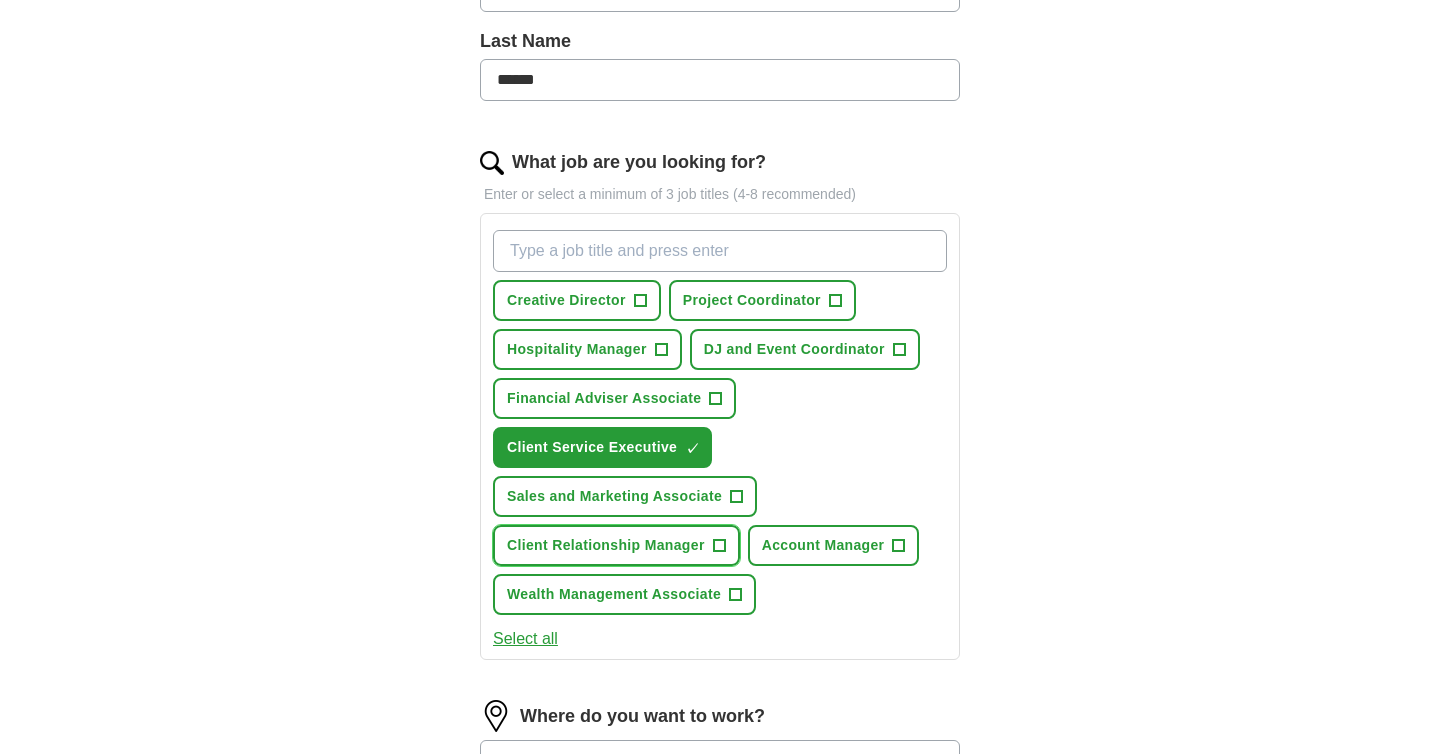 click on "Client Relationship Manager" at bounding box center [606, 545] 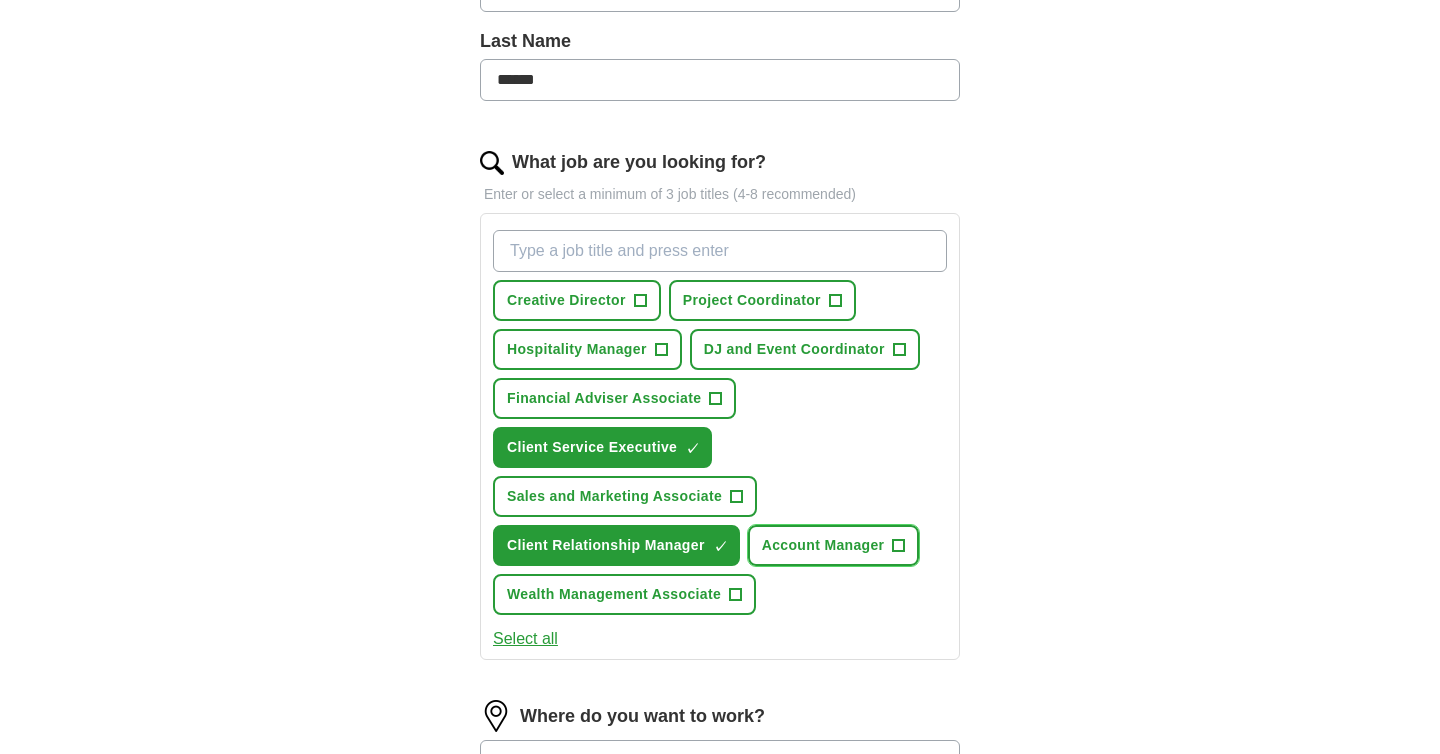 click on "Account Manager +" at bounding box center (834, 545) 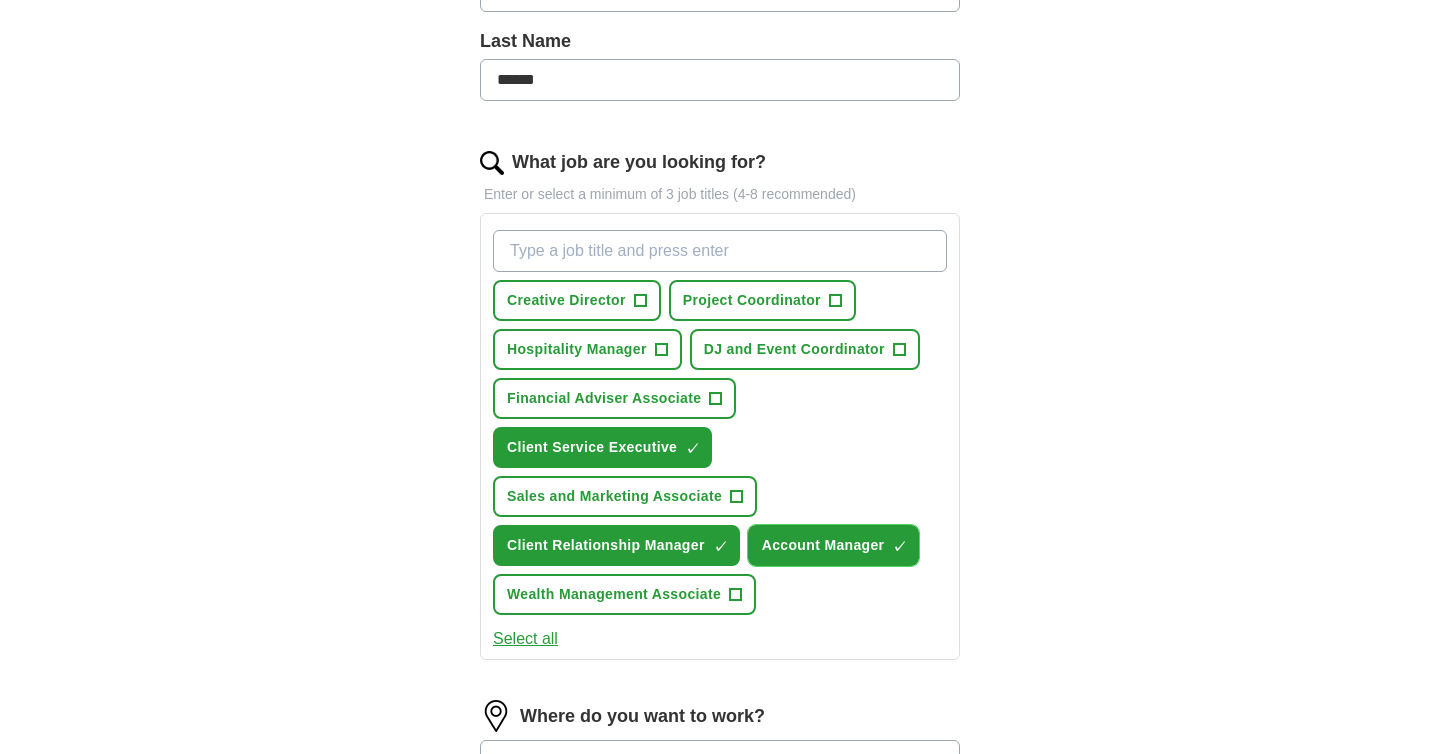 scroll, scrollTop: 536, scrollLeft: 0, axis: vertical 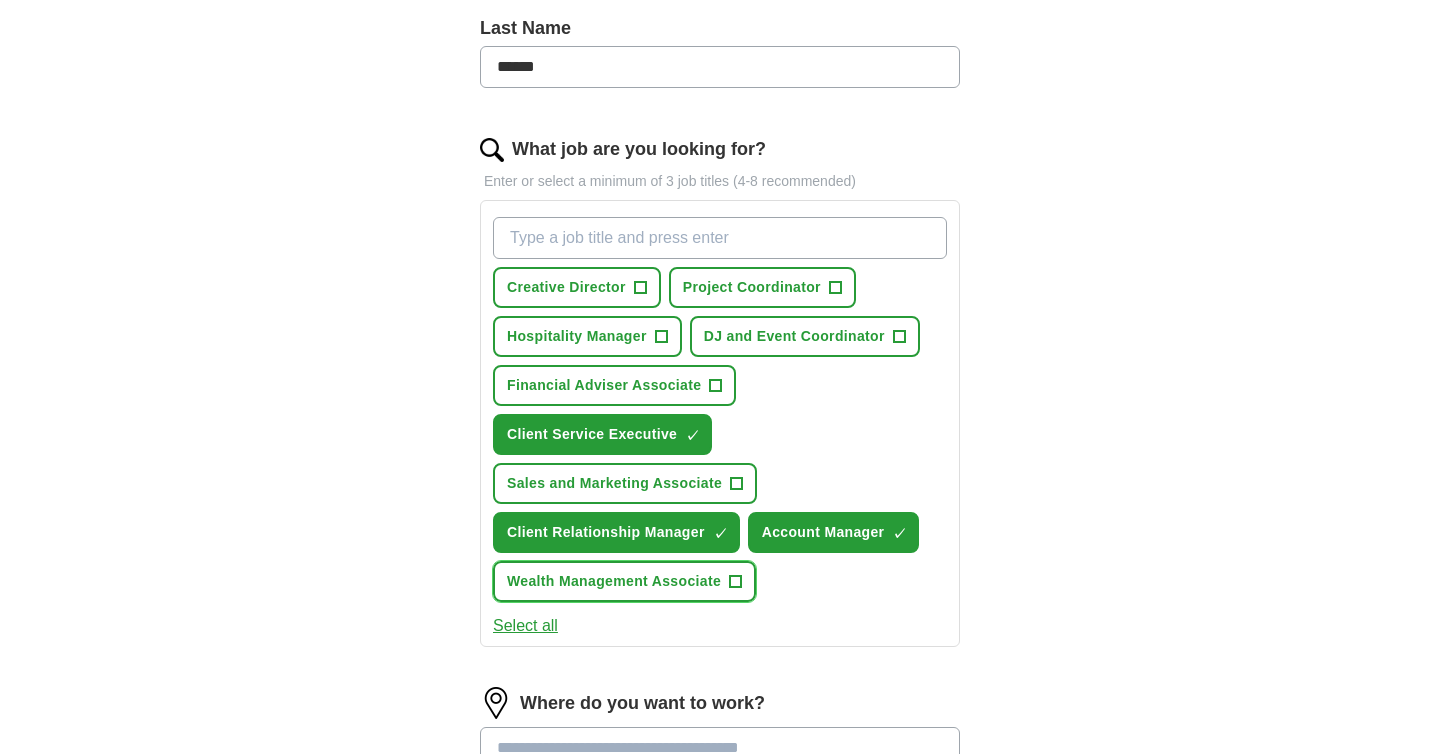 click on "Wealth Management Associate" at bounding box center (614, 581) 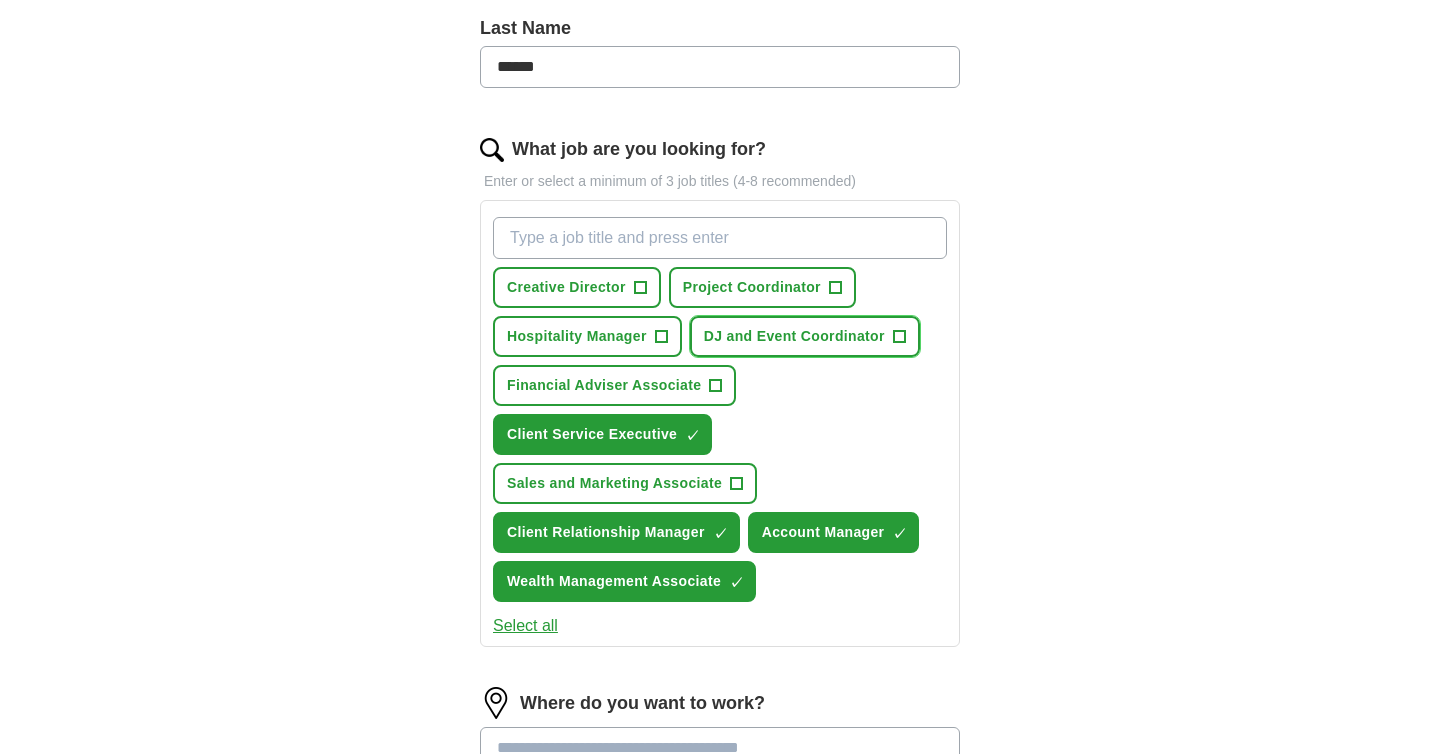 click on "DJ and Event Coordinator +" at bounding box center [805, 336] 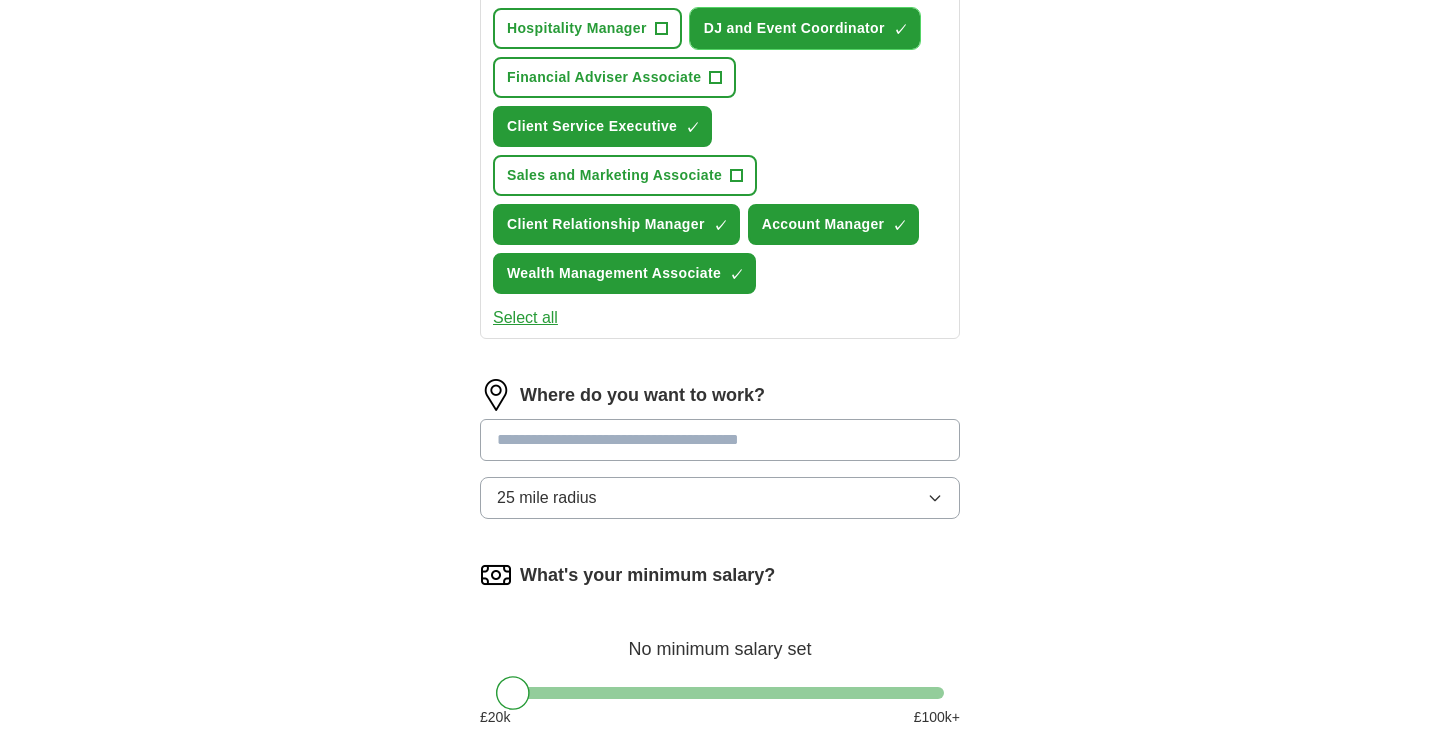 scroll, scrollTop: 845, scrollLeft: 0, axis: vertical 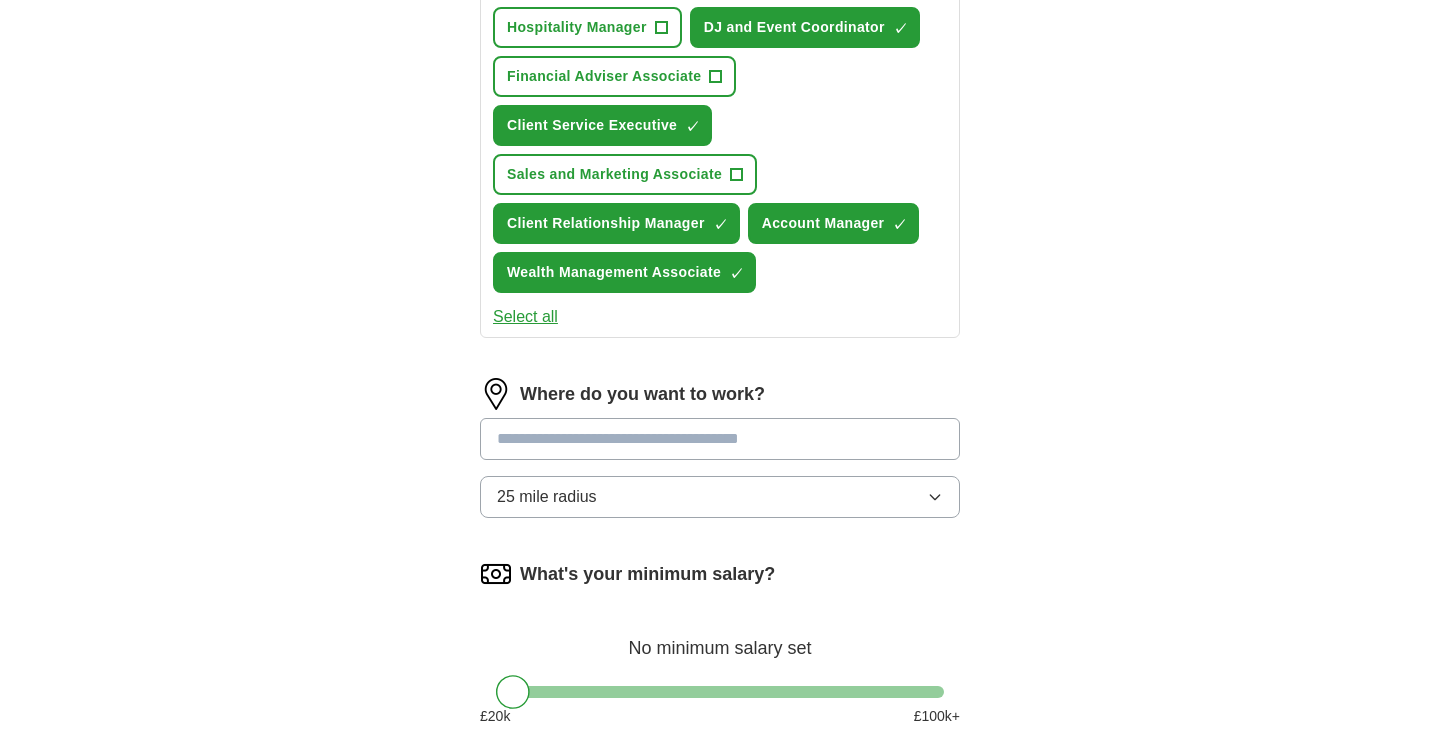click at bounding box center [720, 439] 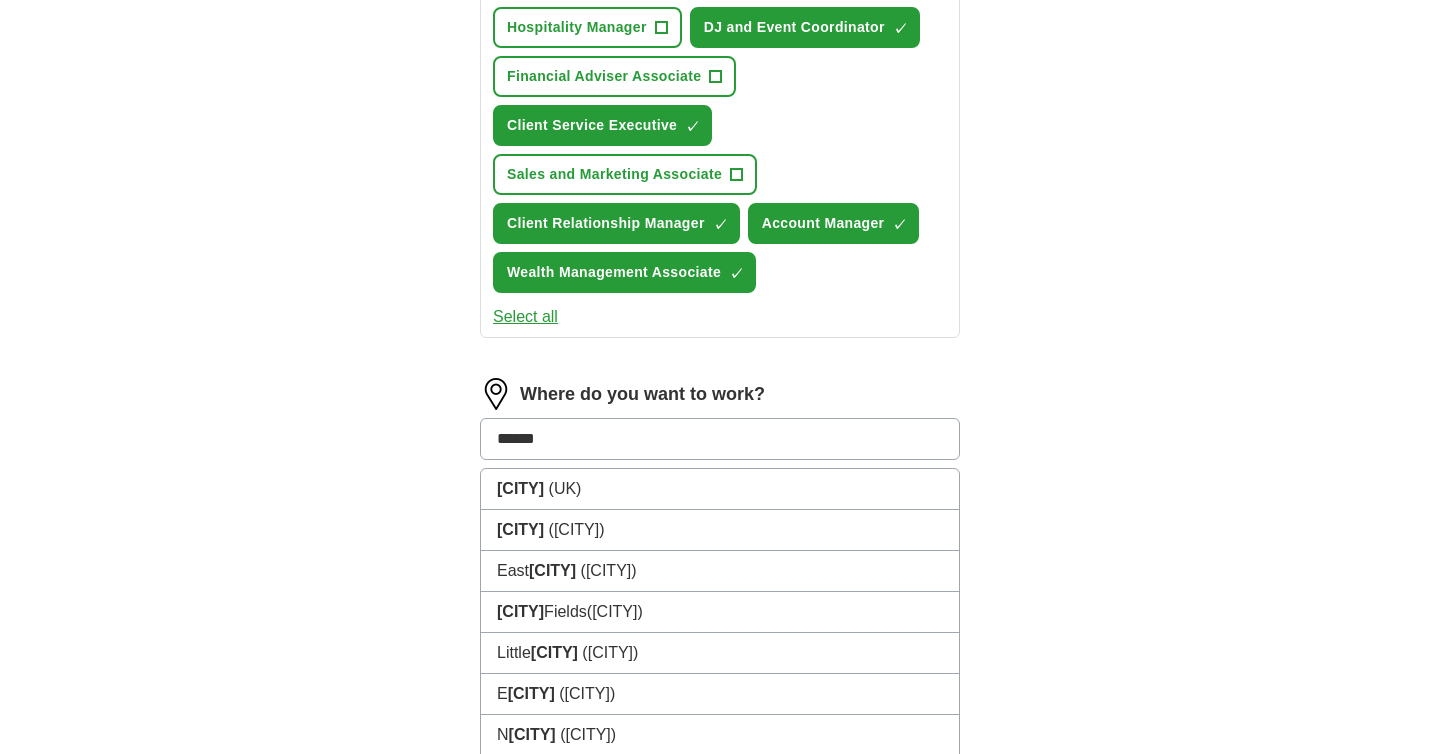 click on "******" at bounding box center (720, 439) 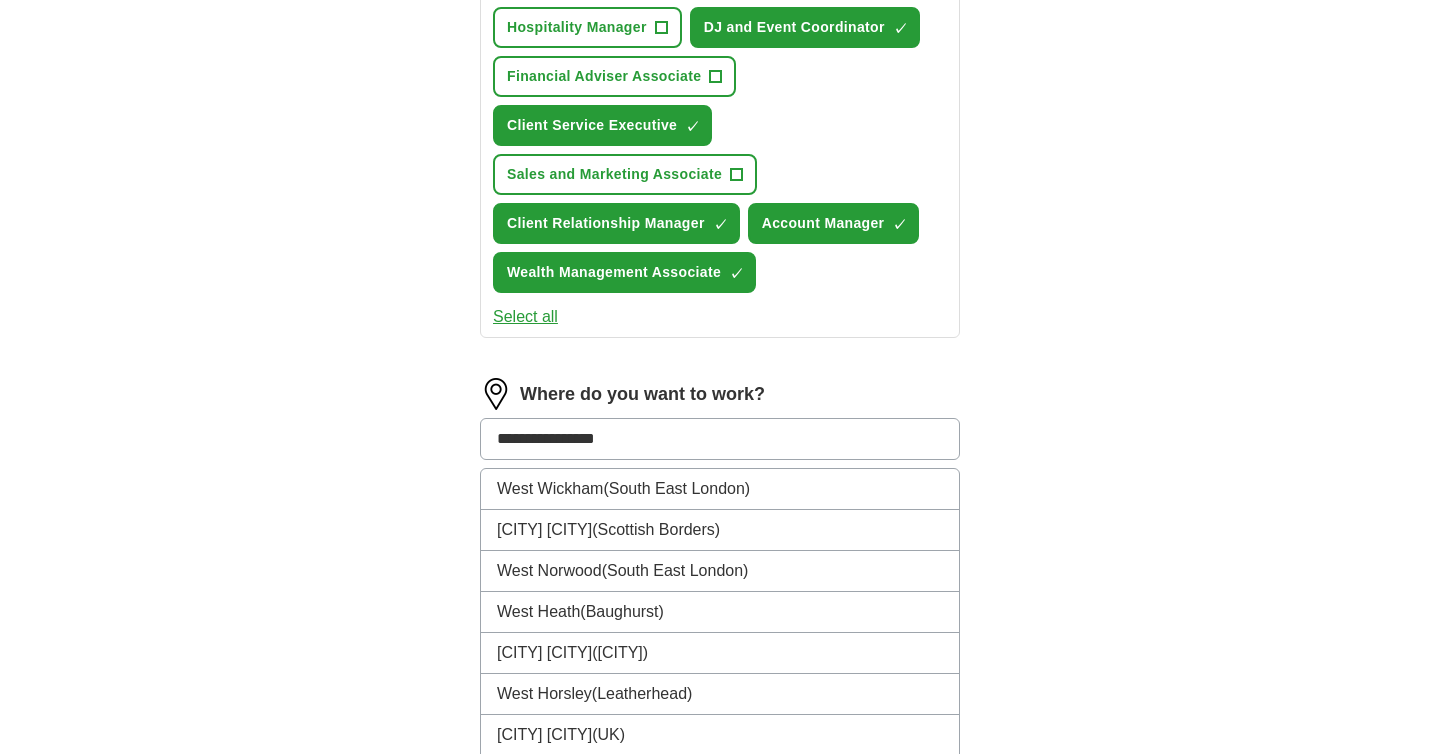 drag, startPoint x: 664, startPoint y: 429, endPoint x: 322, endPoint y: 429, distance: 342 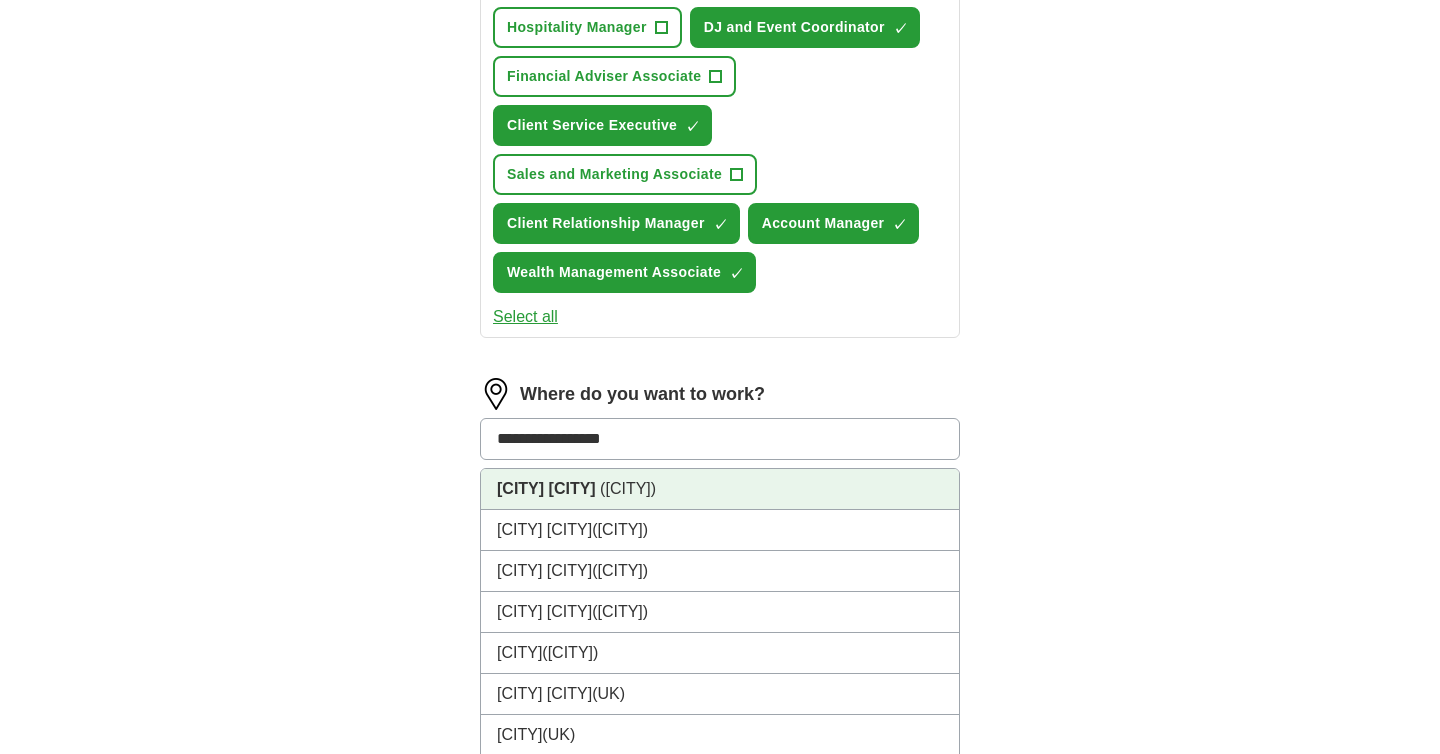 click on "[CITY] [CITY]   ([CITY])" at bounding box center (720, 489) 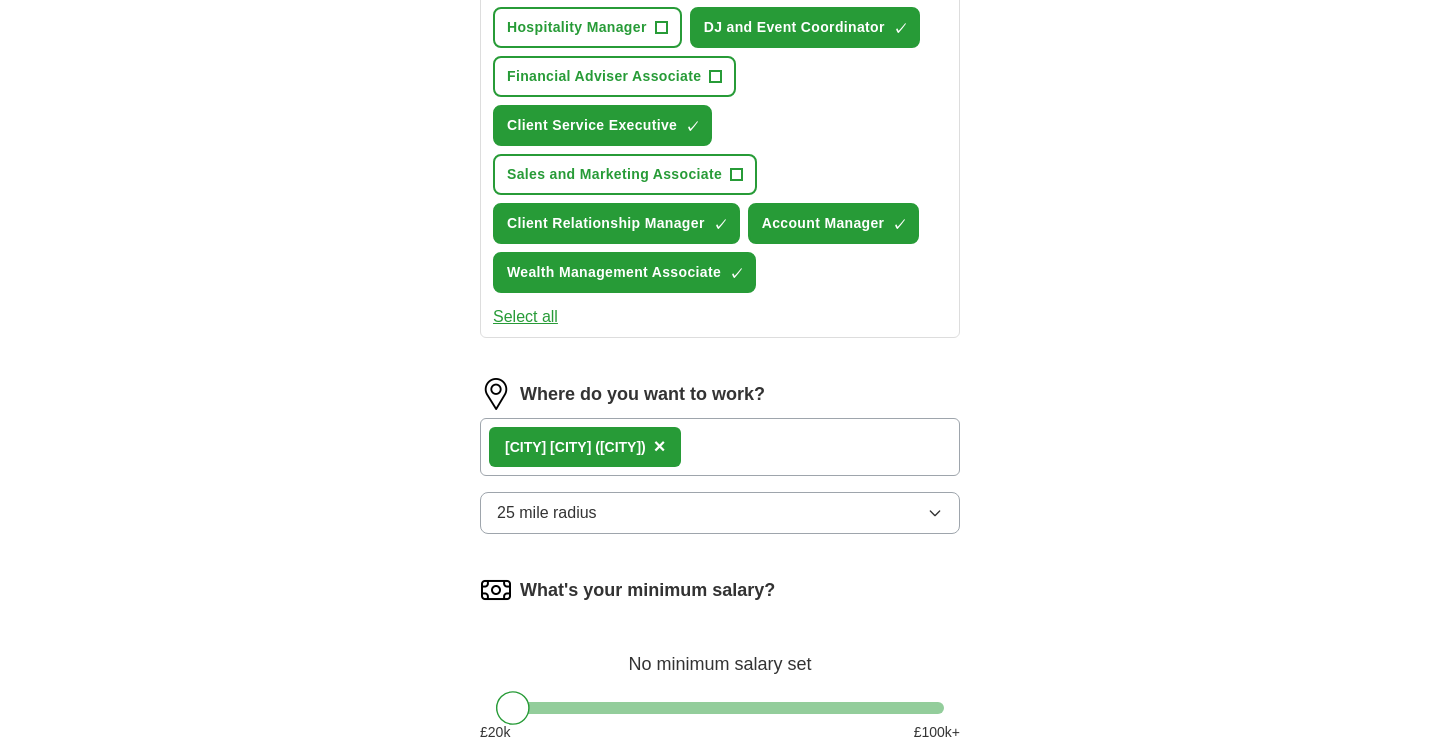 click on "25 mile radius" at bounding box center [547, 513] 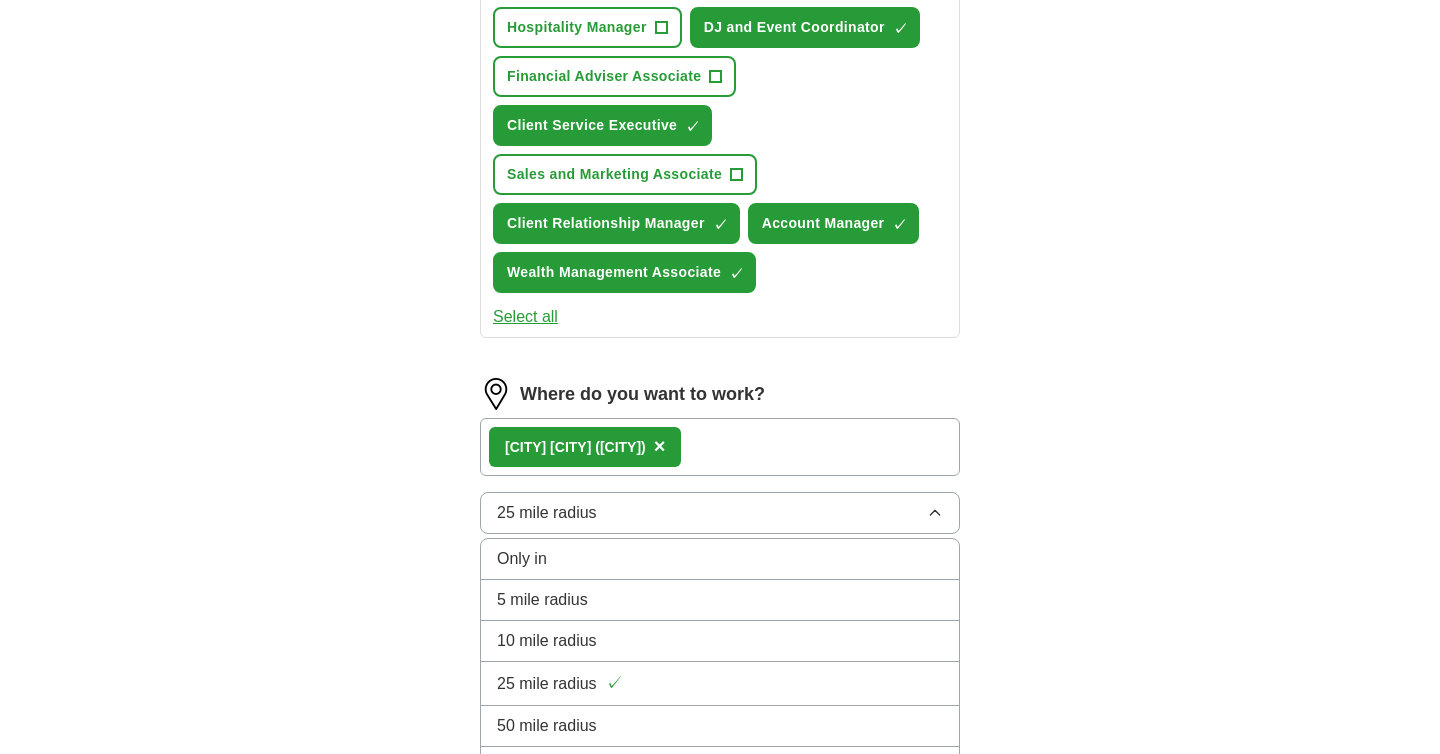 click on "10 mile radius" at bounding box center (547, 641) 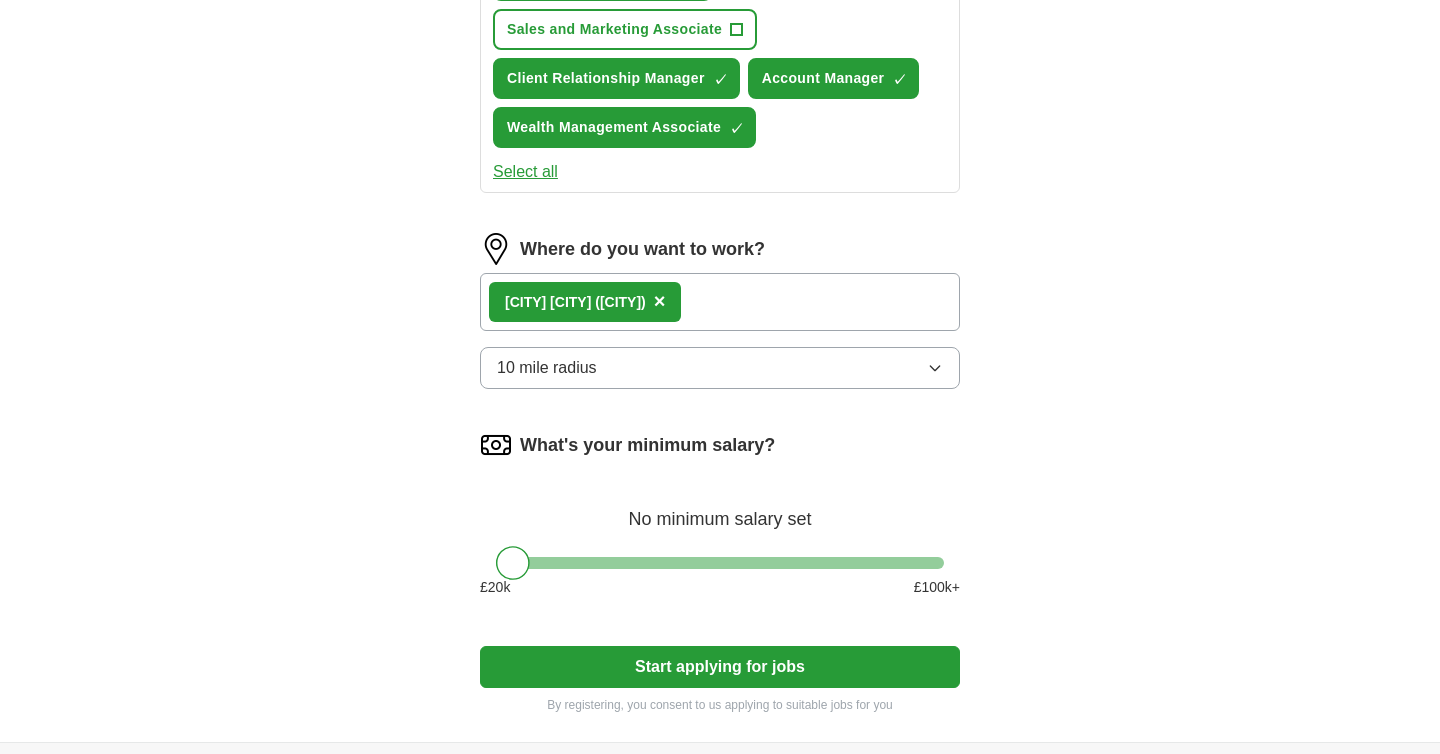scroll, scrollTop: 1069, scrollLeft: 0, axis: vertical 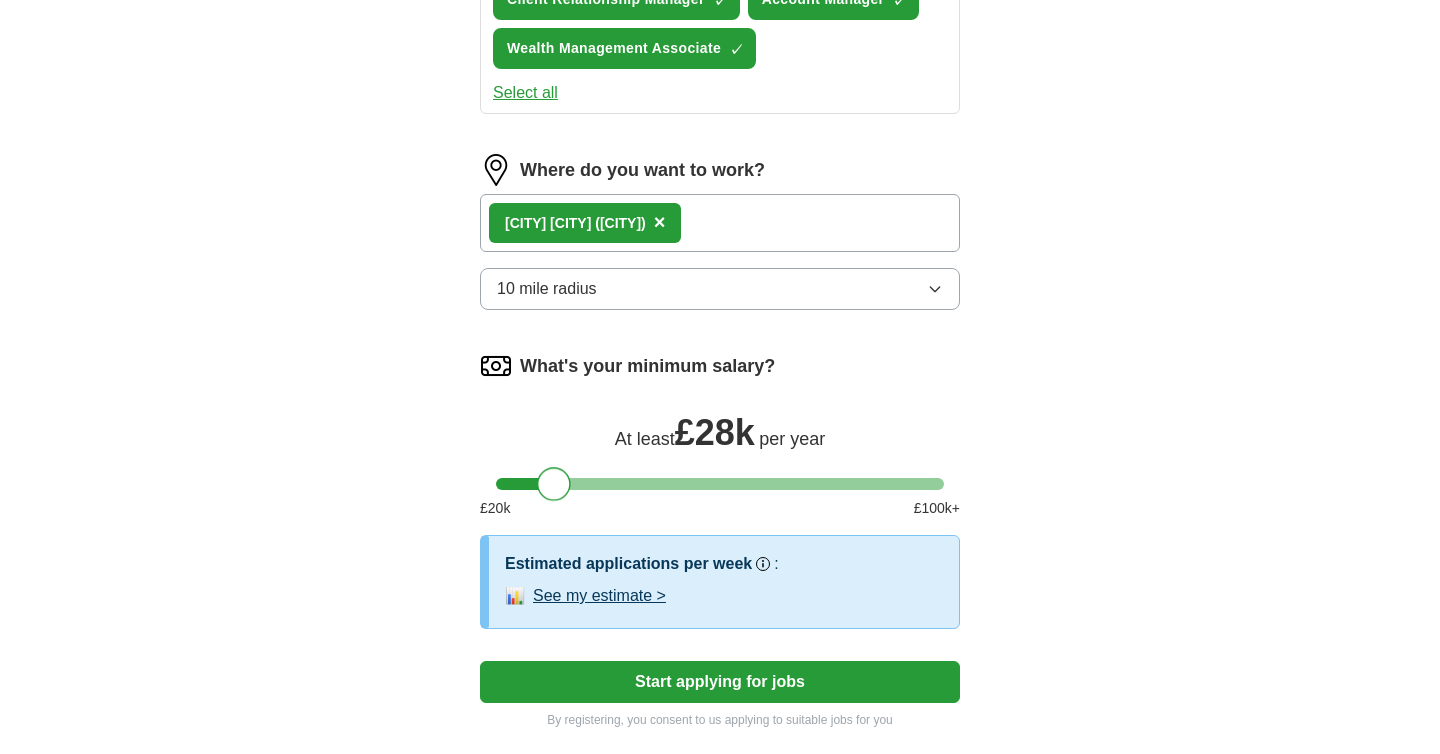 drag, startPoint x: 509, startPoint y: 494, endPoint x: 551, endPoint y: 494, distance: 42 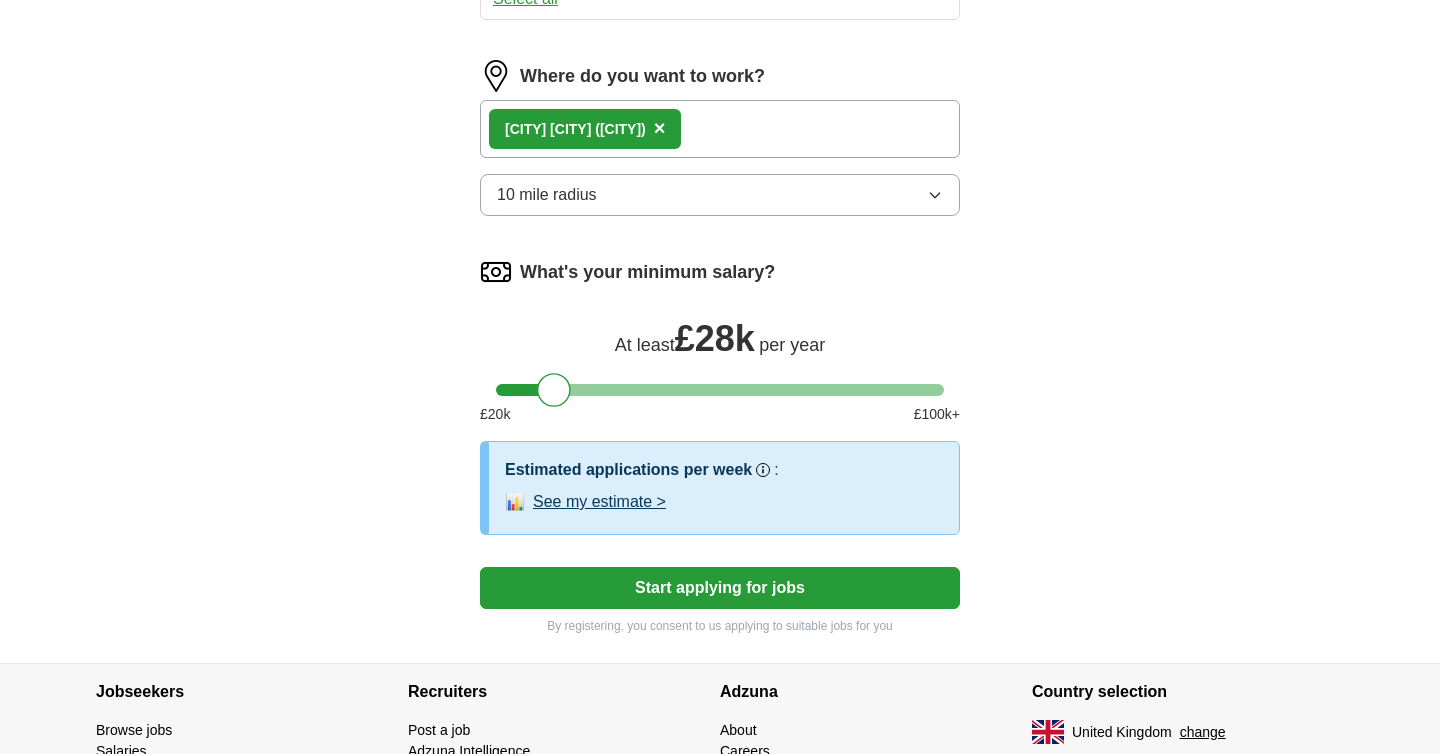 scroll, scrollTop: 1162, scrollLeft: 0, axis: vertical 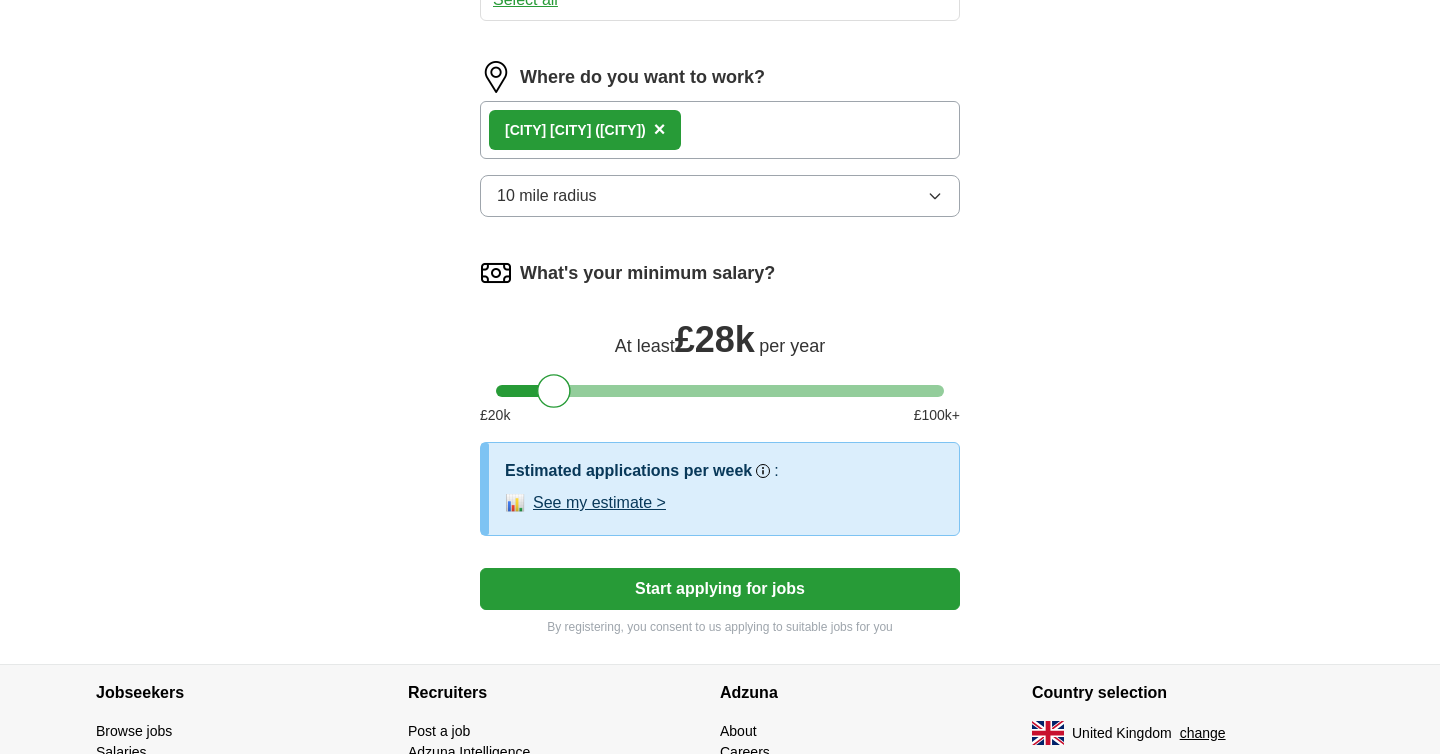click on "Start applying for jobs" at bounding box center (720, 589) 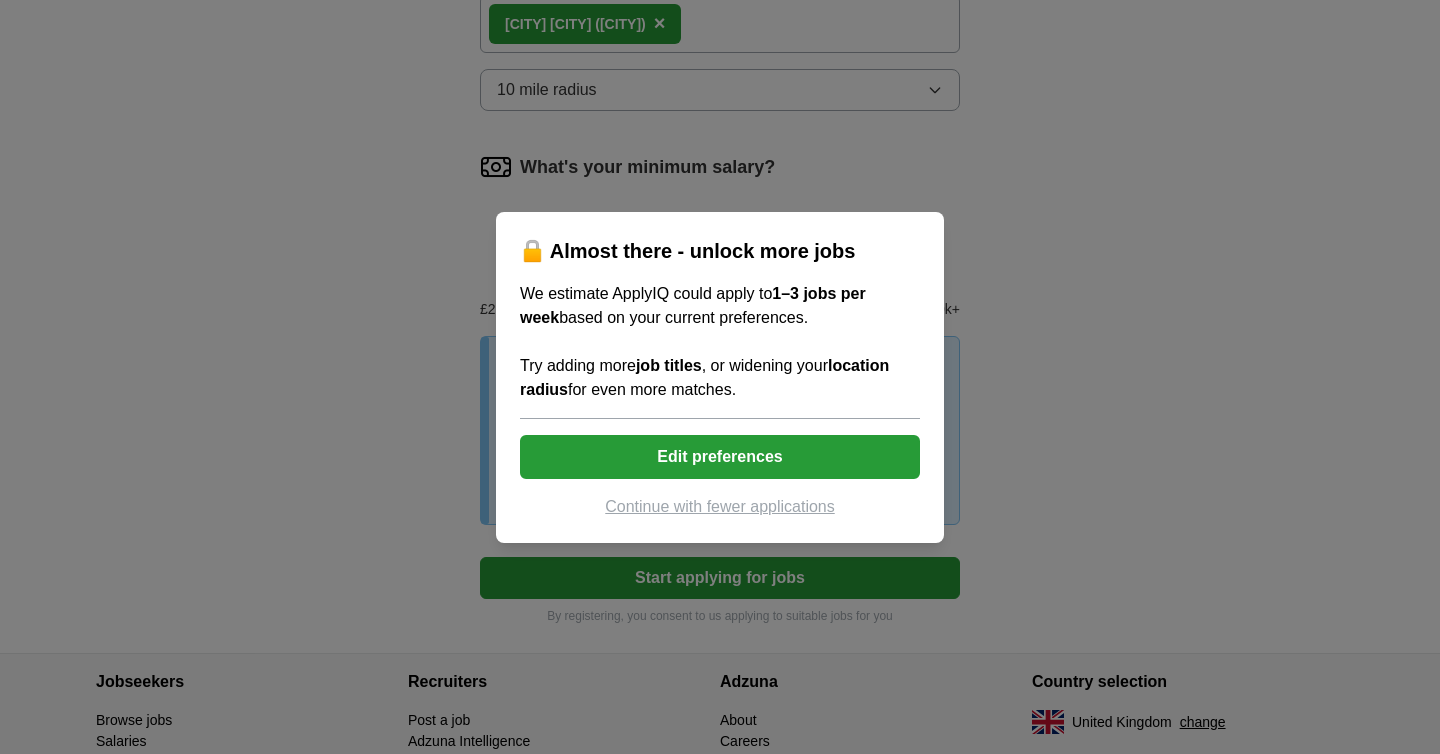 scroll, scrollTop: 1270, scrollLeft: 0, axis: vertical 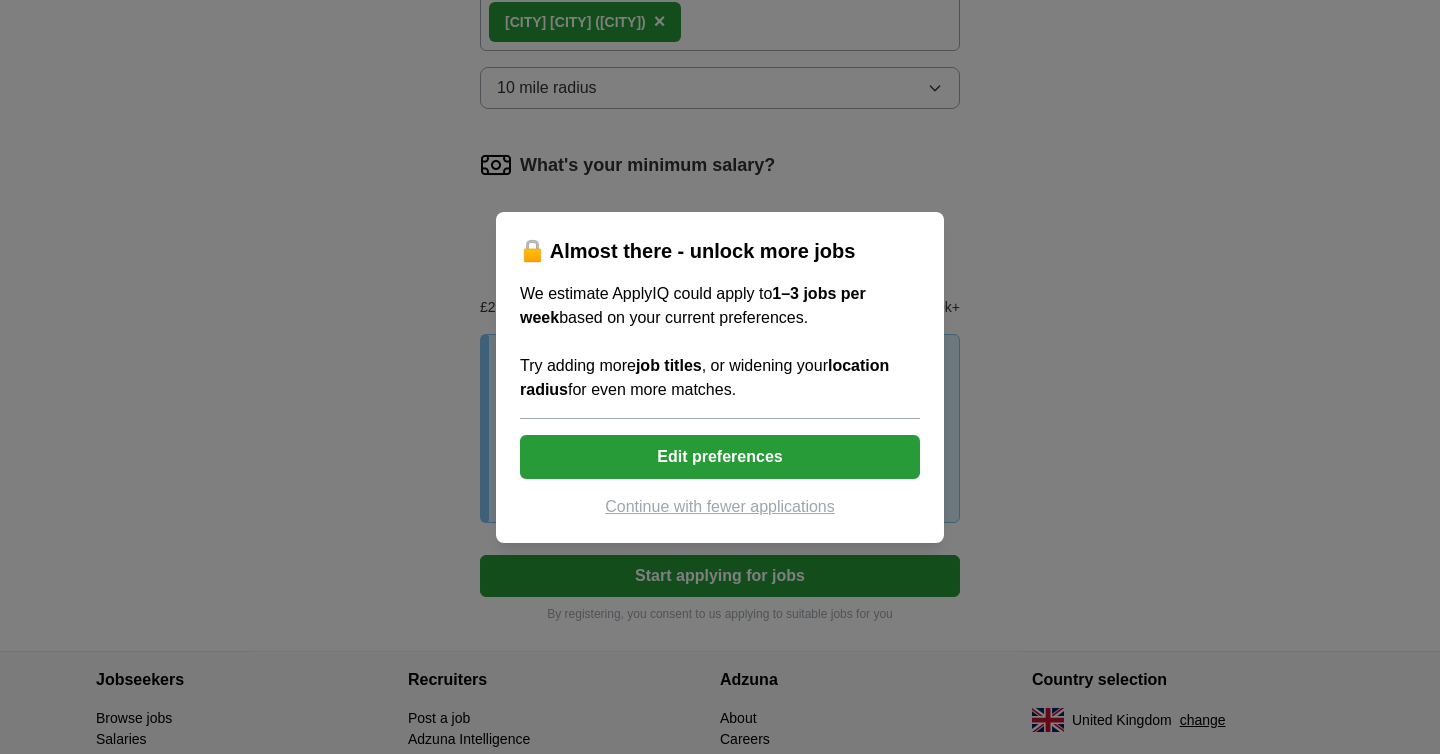 click on "Edit preferences" at bounding box center [720, 457] 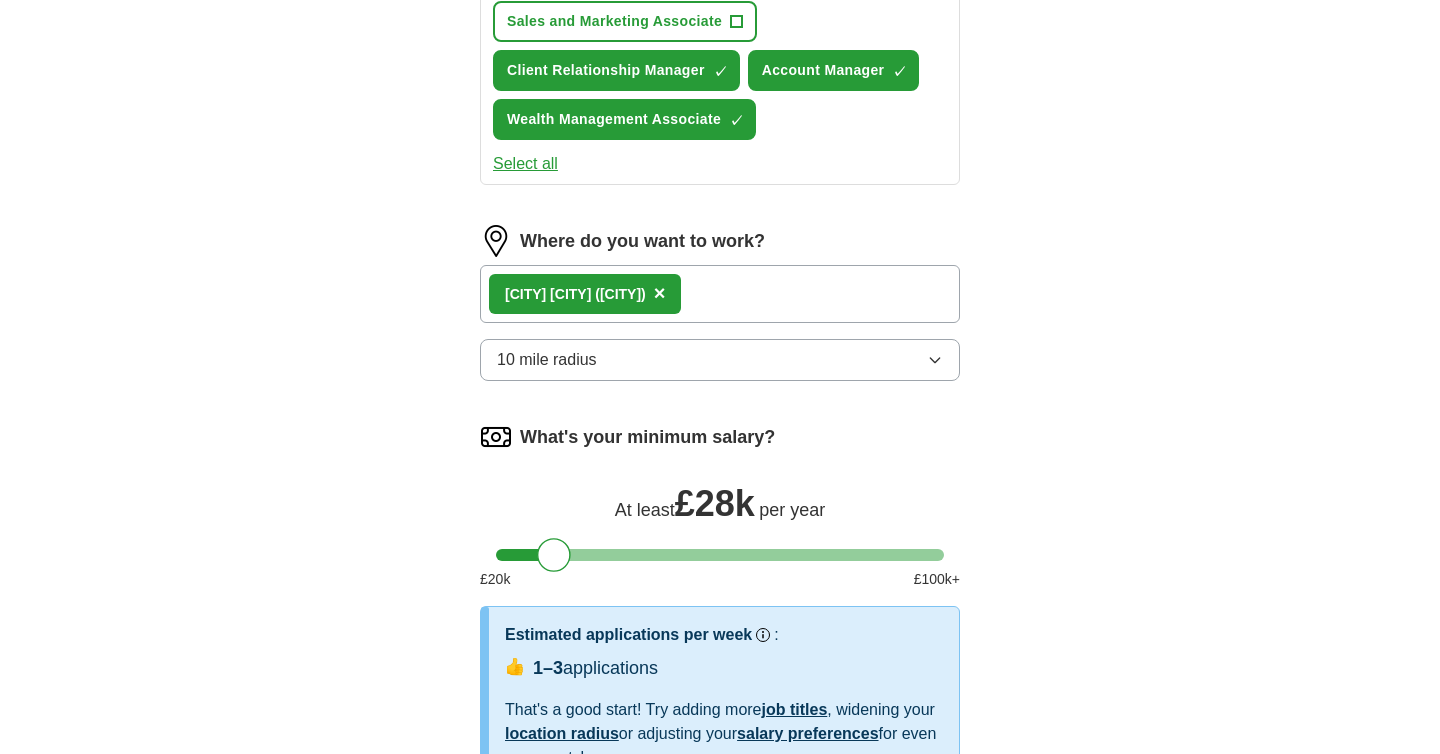 scroll, scrollTop: 996, scrollLeft: 0, axis: vertical 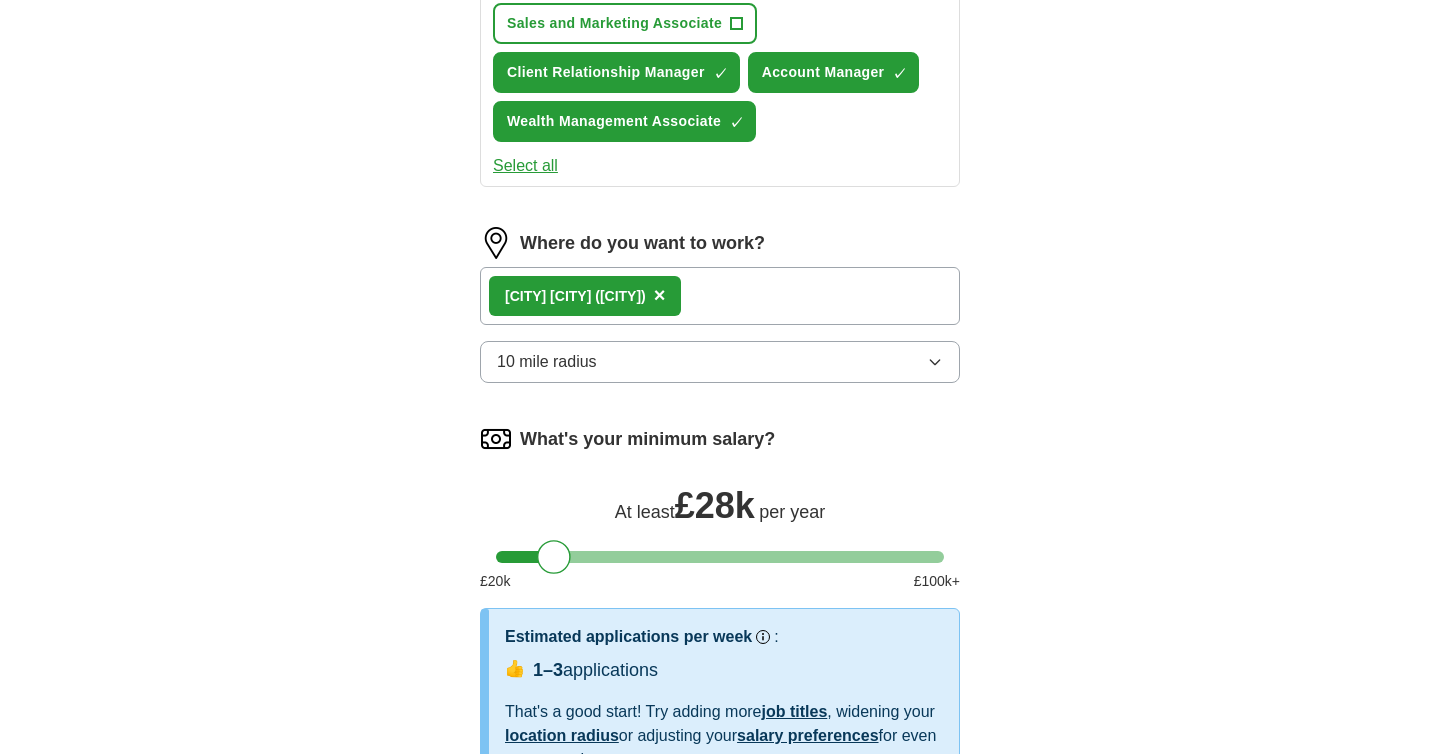 click on "10 mile radius" at bounding box center [720, 362] 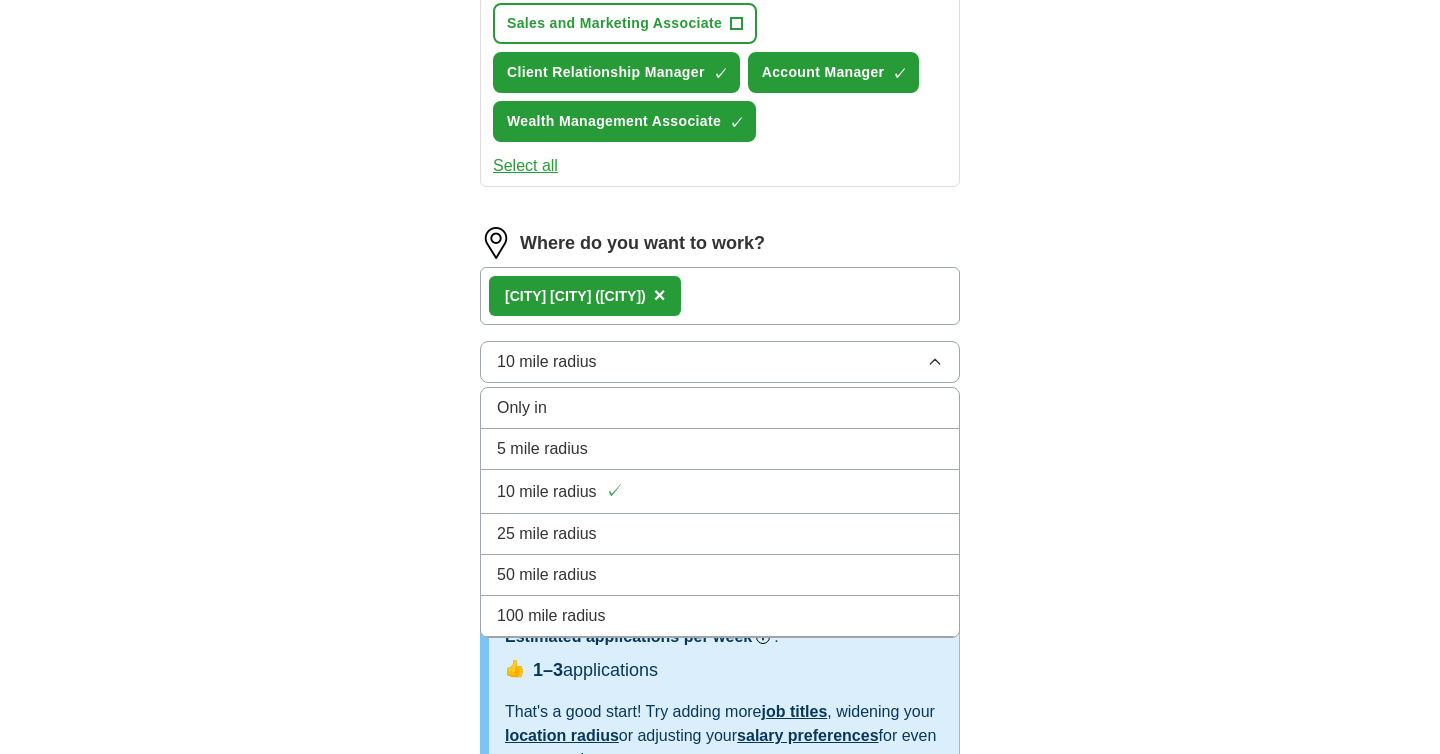 click on "25 mile radius" at bounding box center [720, 534] 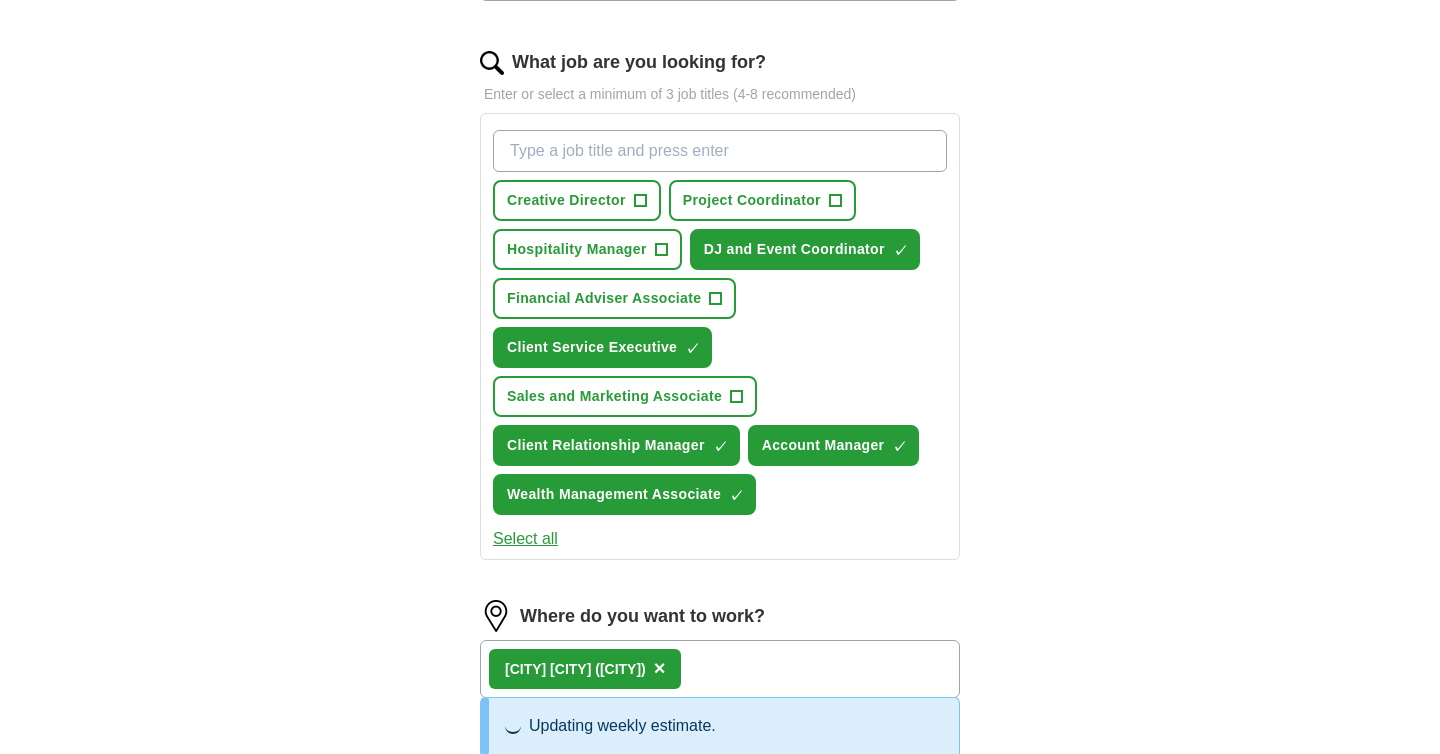 scroll, scrollTop: 586, scrollLeft: 0, axis: vertical 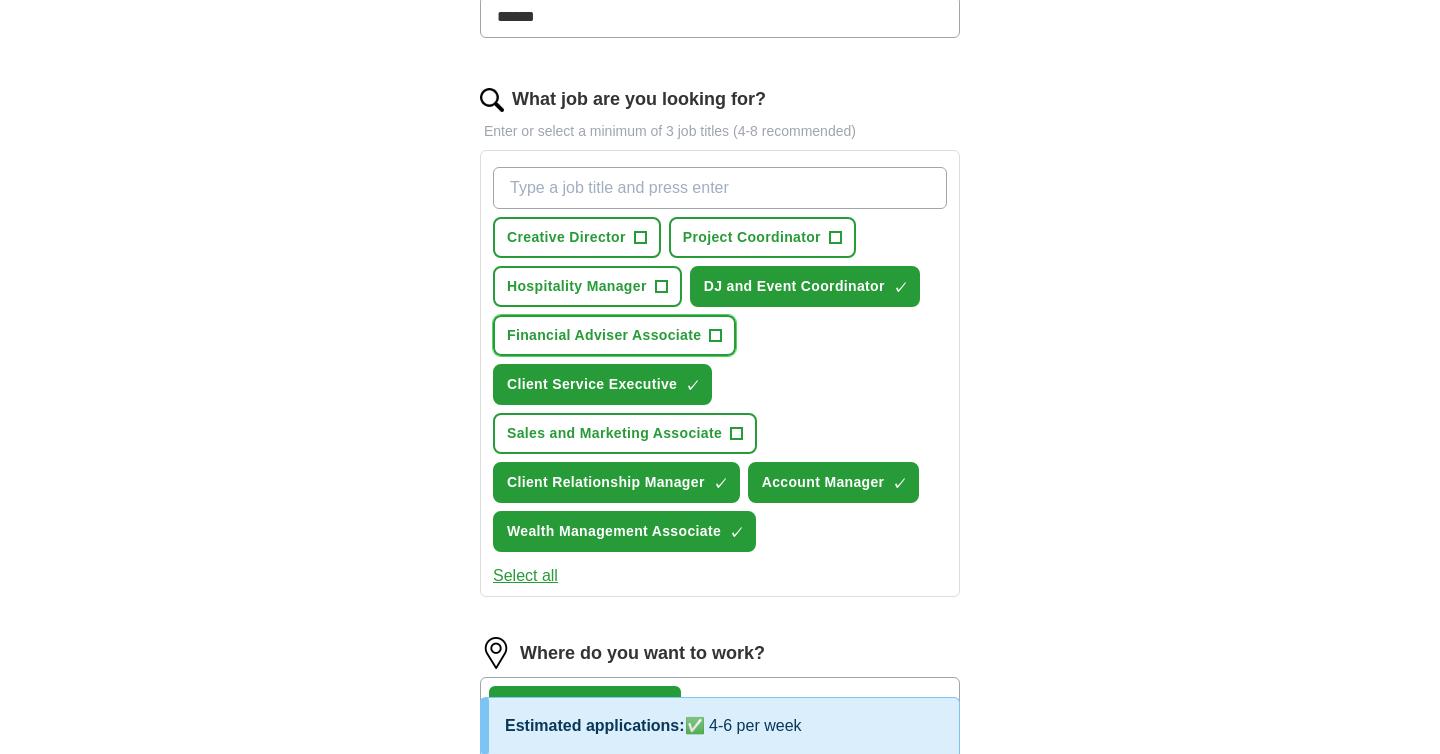 click on "Financial Adviser Associate" at bounding box center [604, 335] 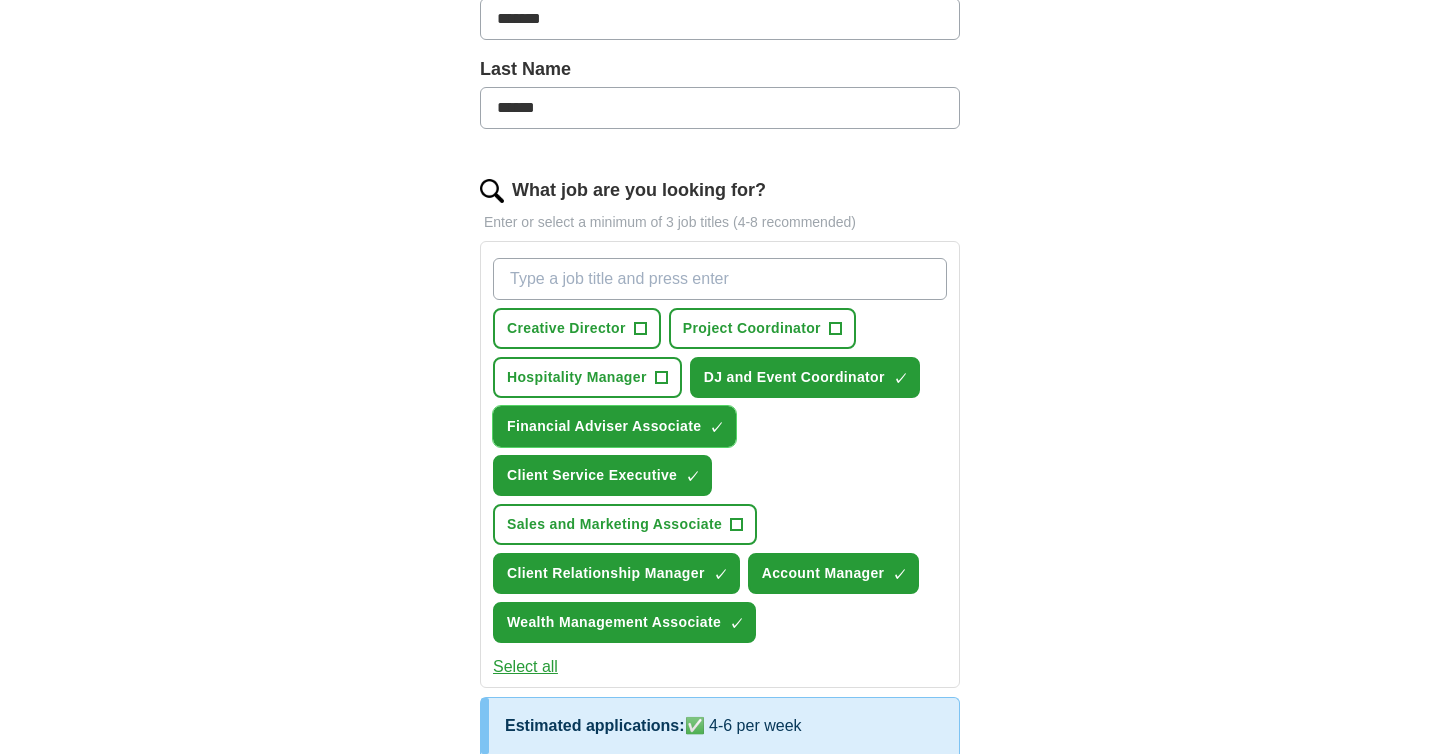 scroll, scrollTop: 494, scrollLeft: 0, axis: vertical 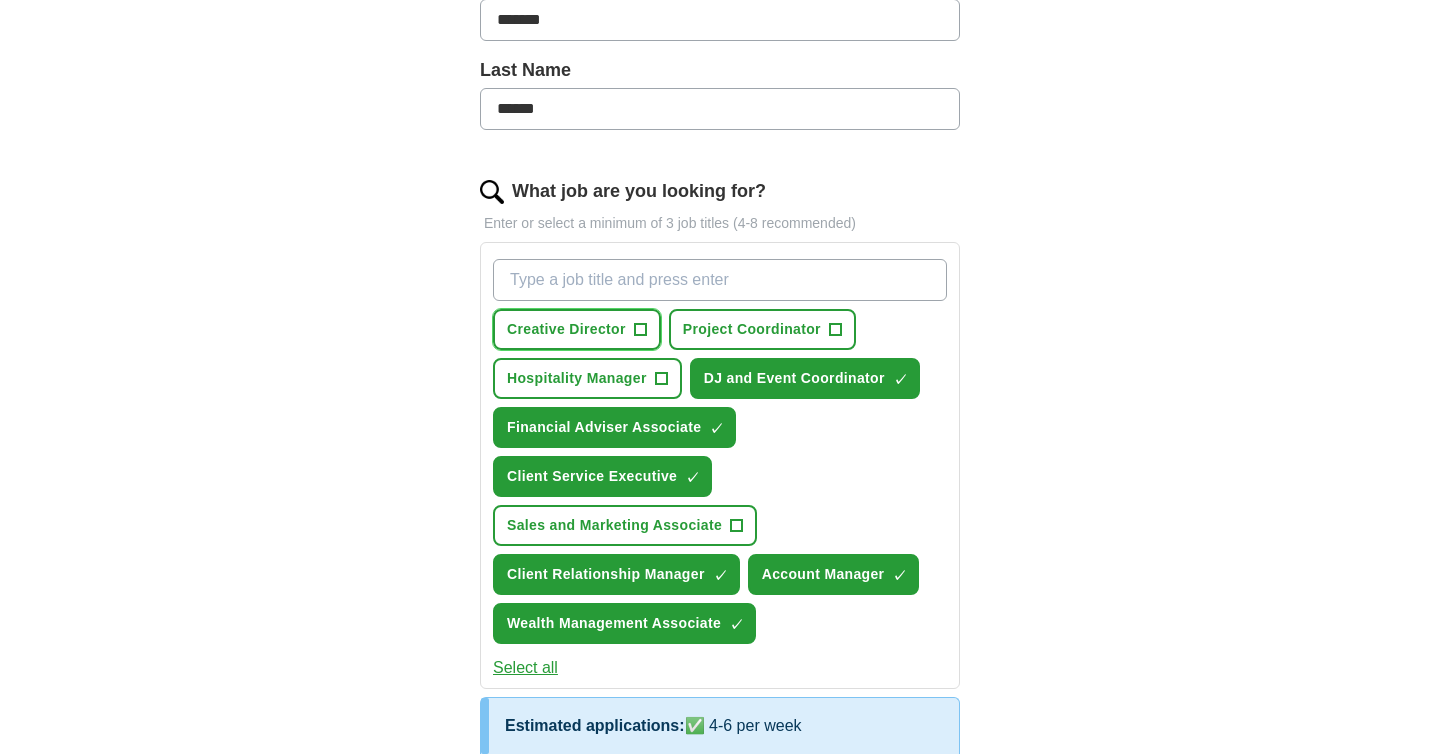 click on "Creative Director" at bounding box center [566, 329] 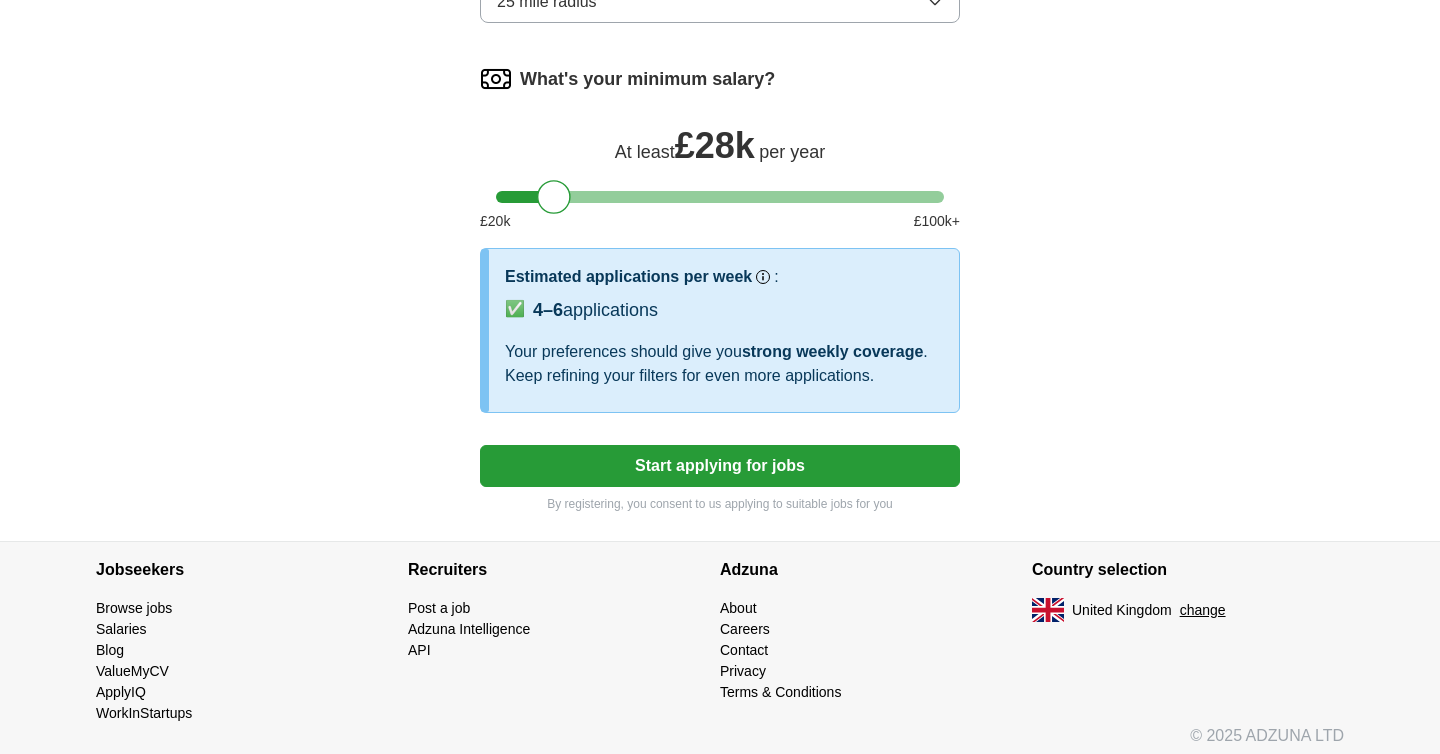 scroll, scrollTop: 1367, scrollLeft: 0, axis: vertical 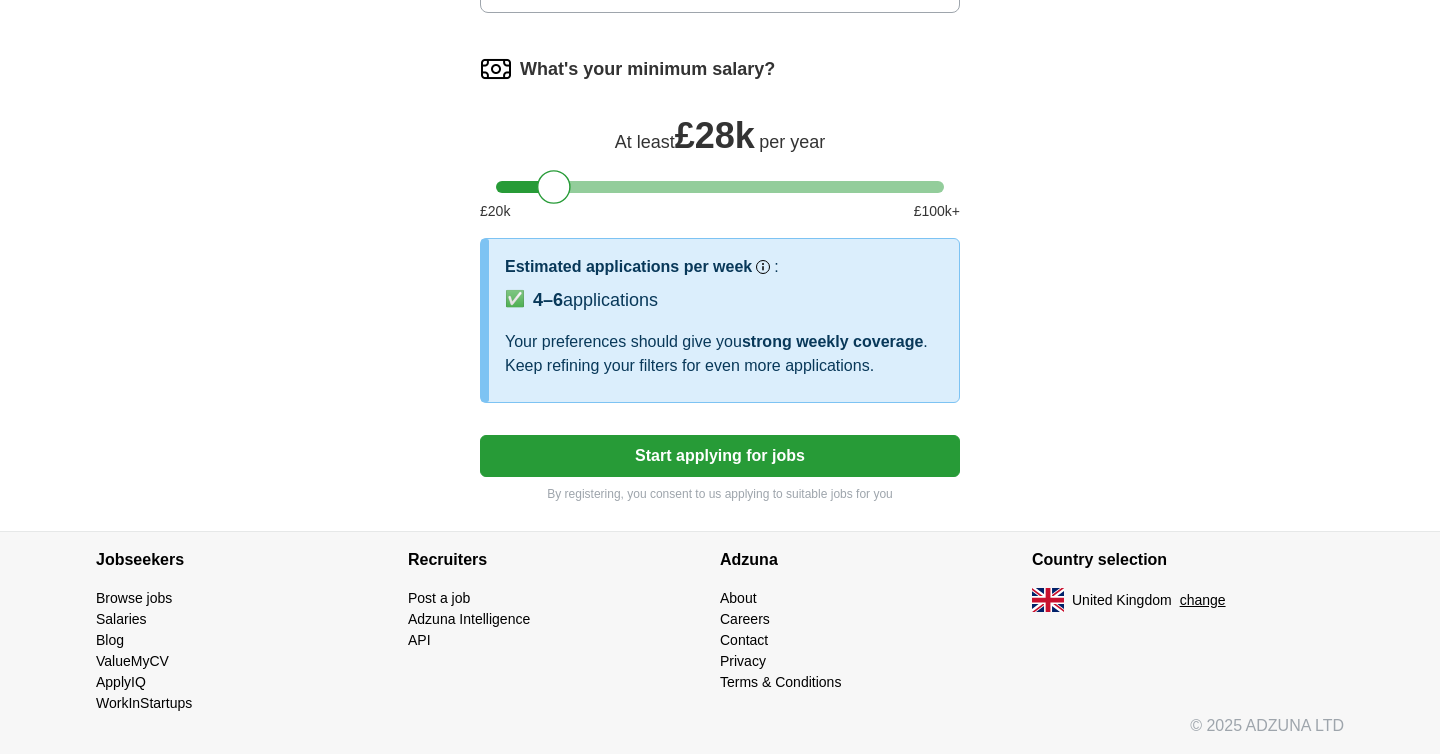 click on "Start applying for jobs" at bounding box center (720, 456) 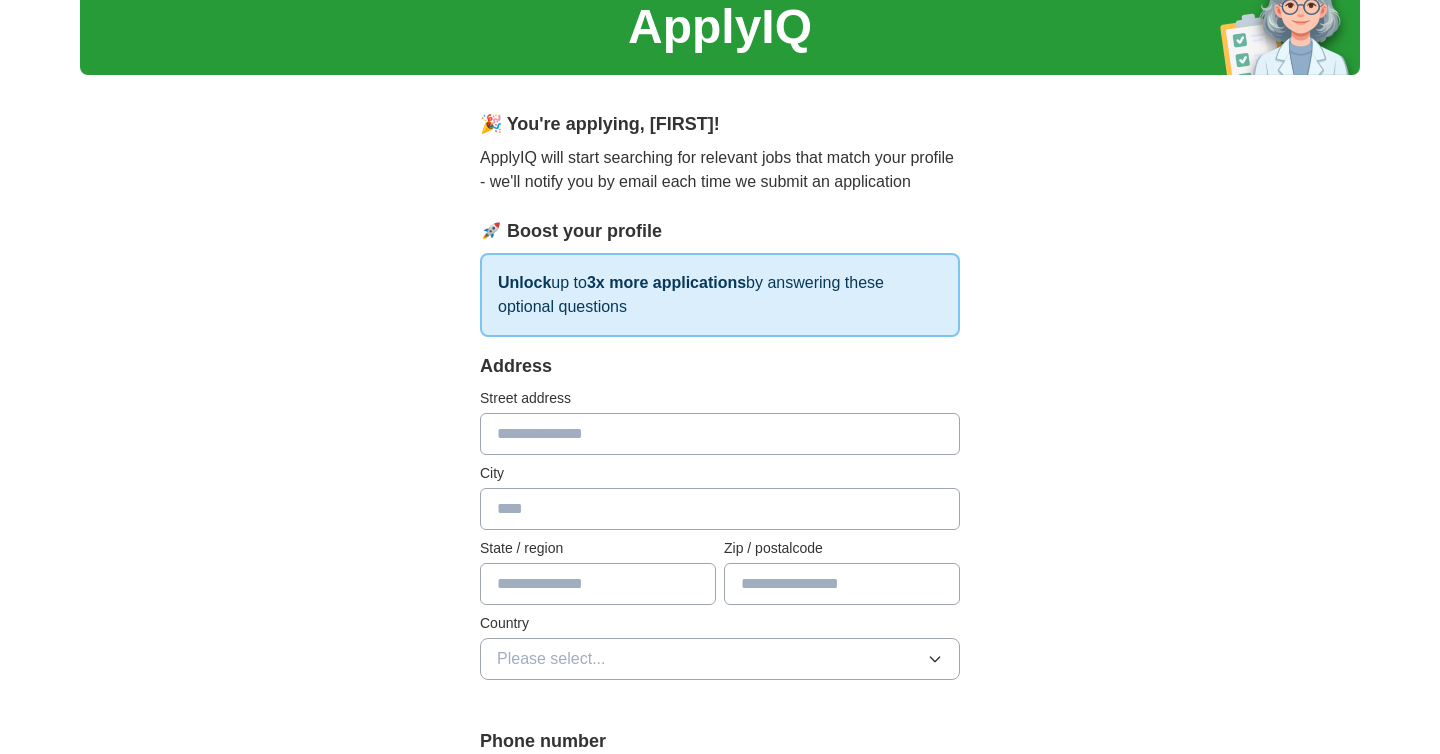 scroll, scrollTop: 86, scrollLeft: 0, axis: vertical 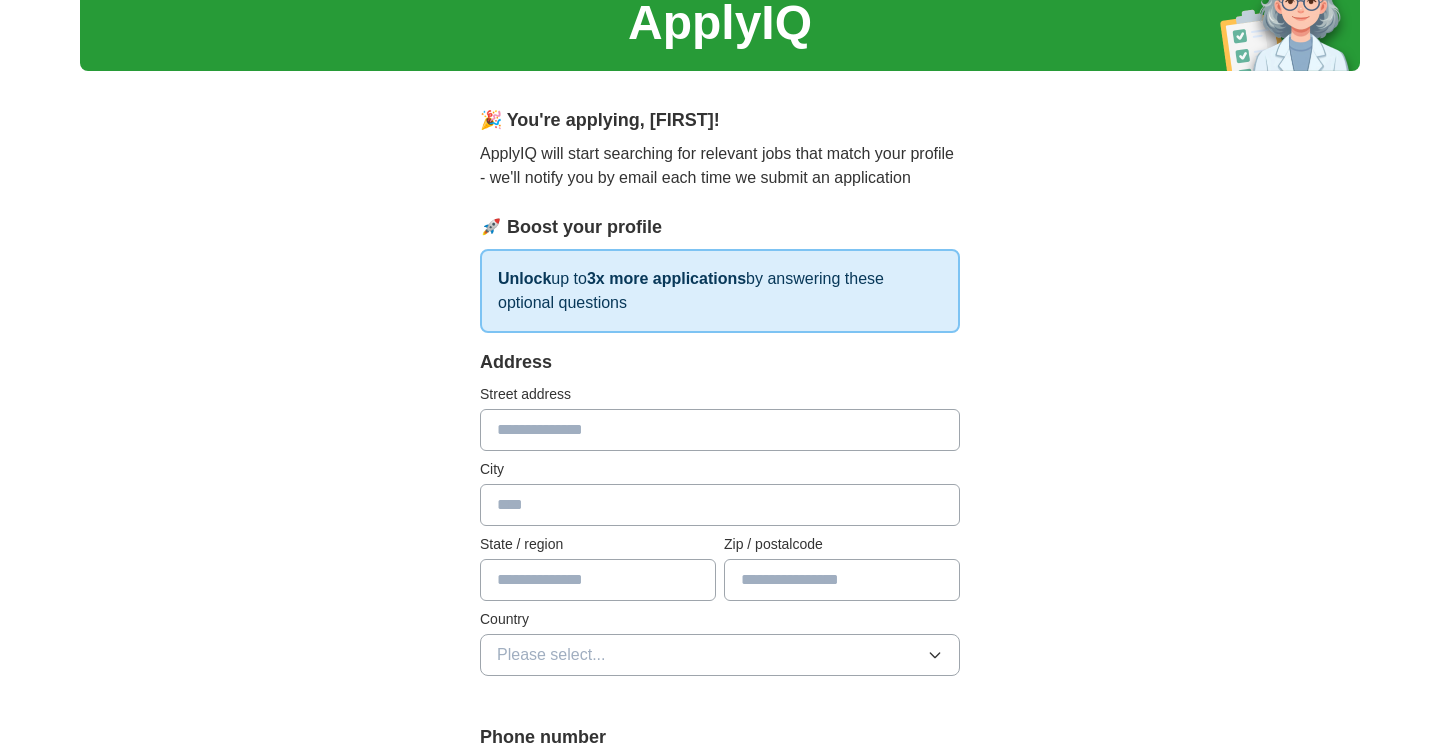 click at bounding box center [720, 430] 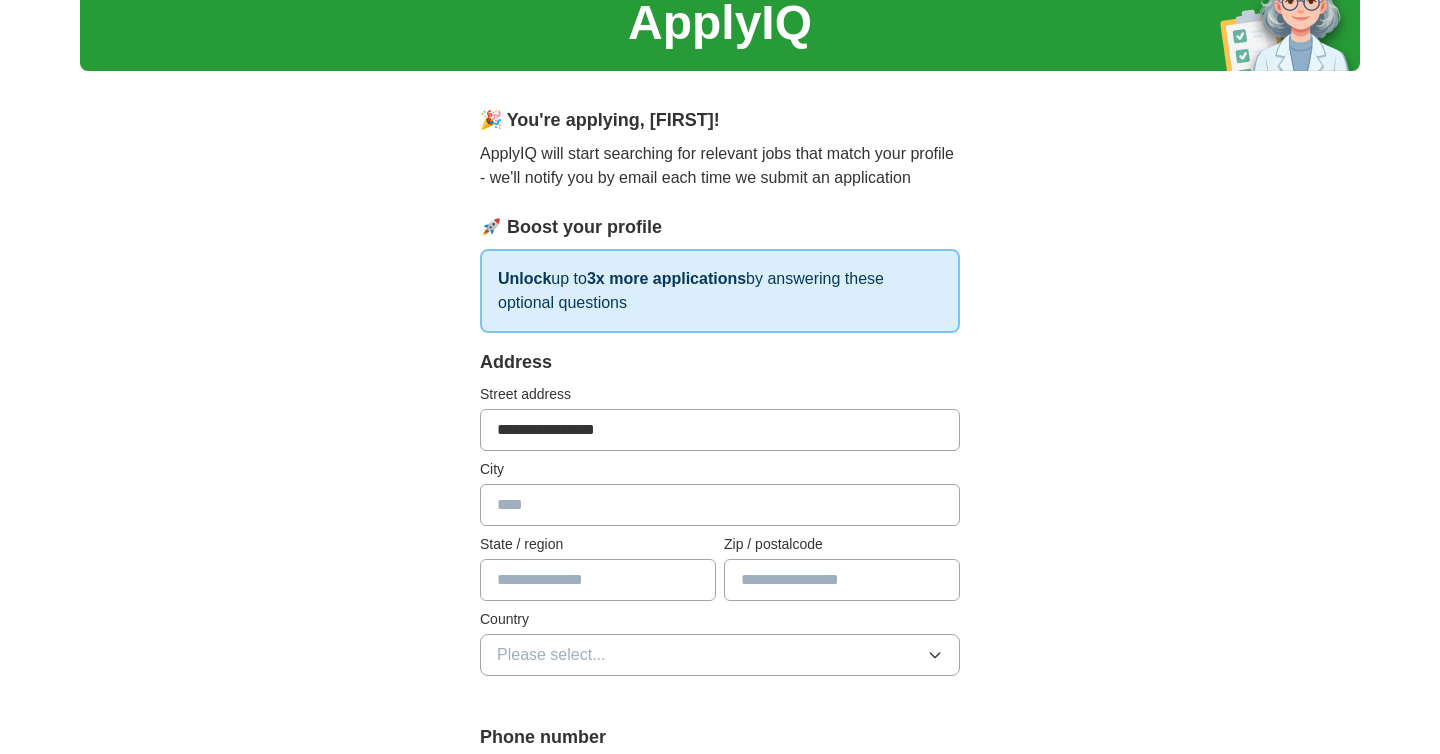 type on "******" 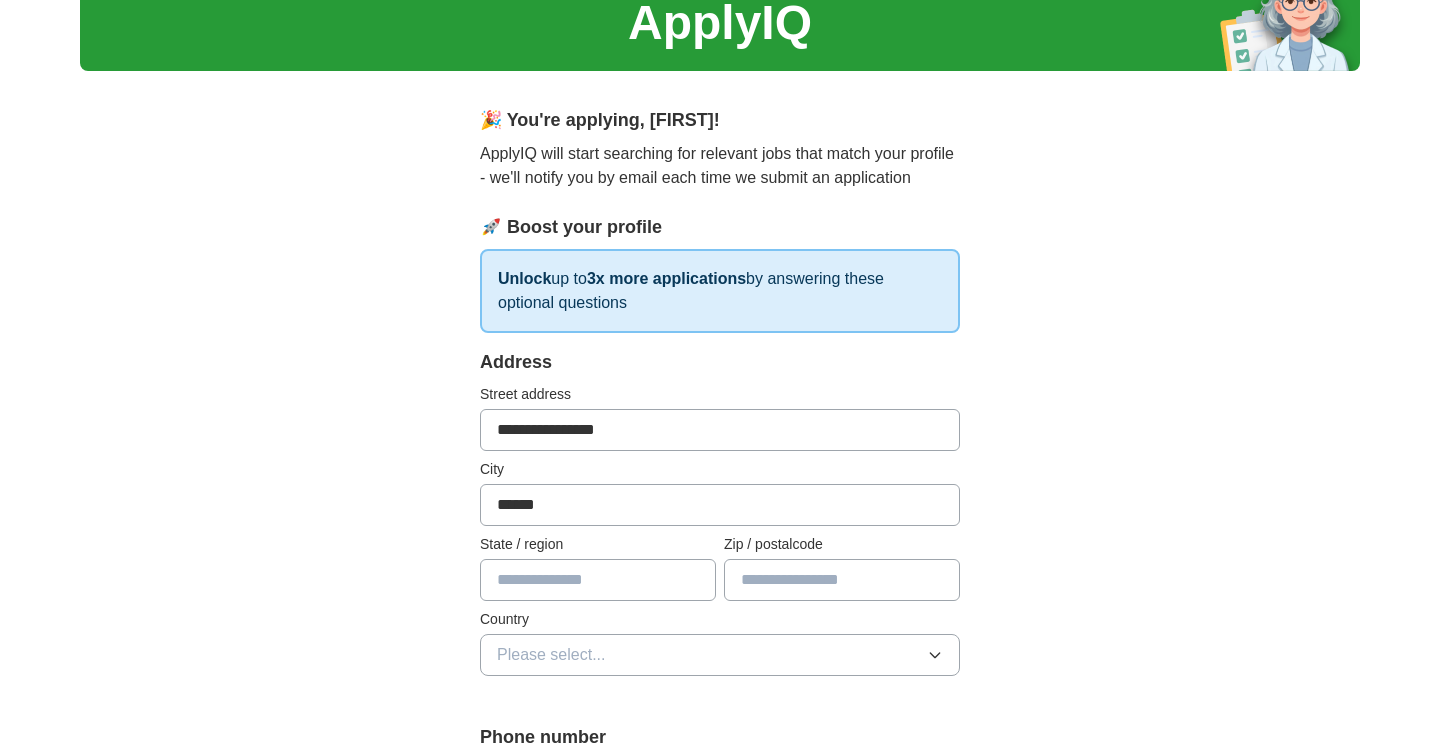 type on "**********" 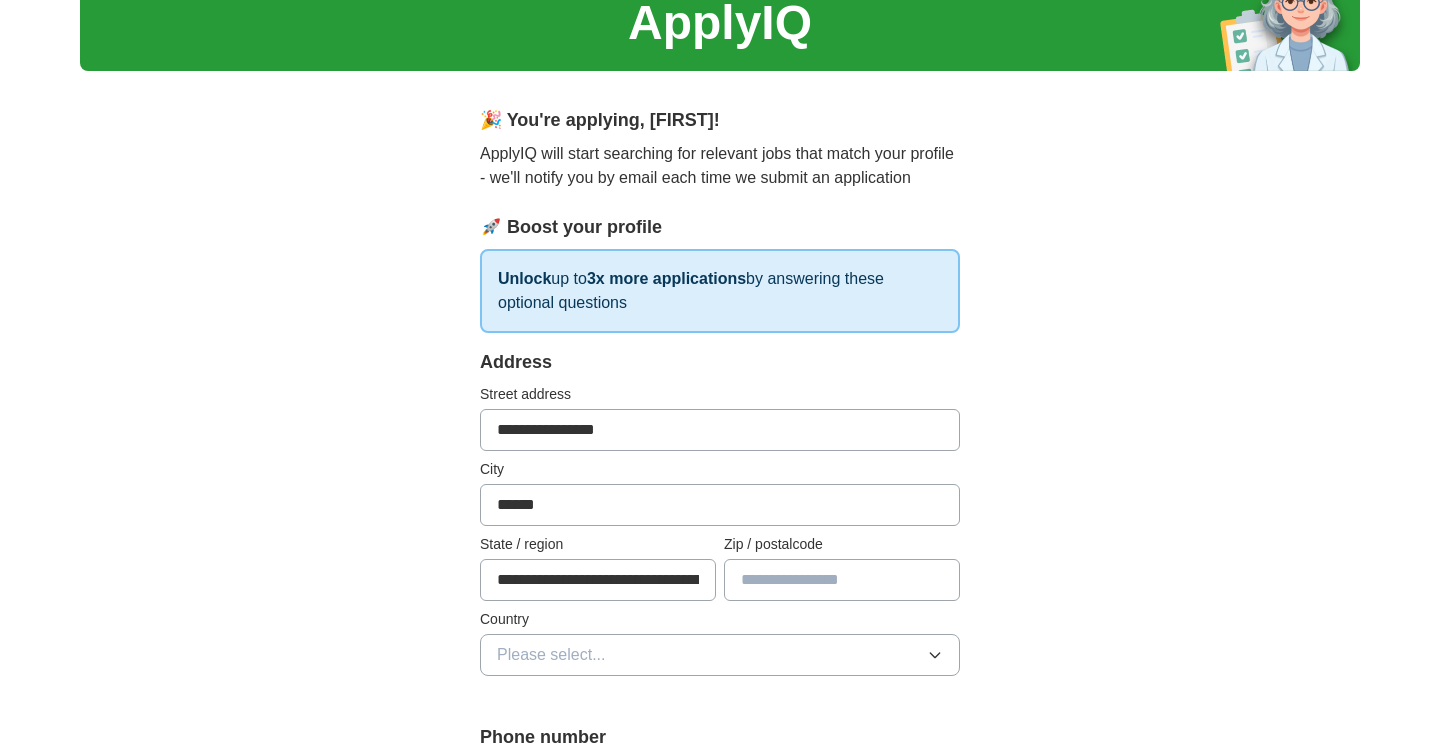 type on "*******" 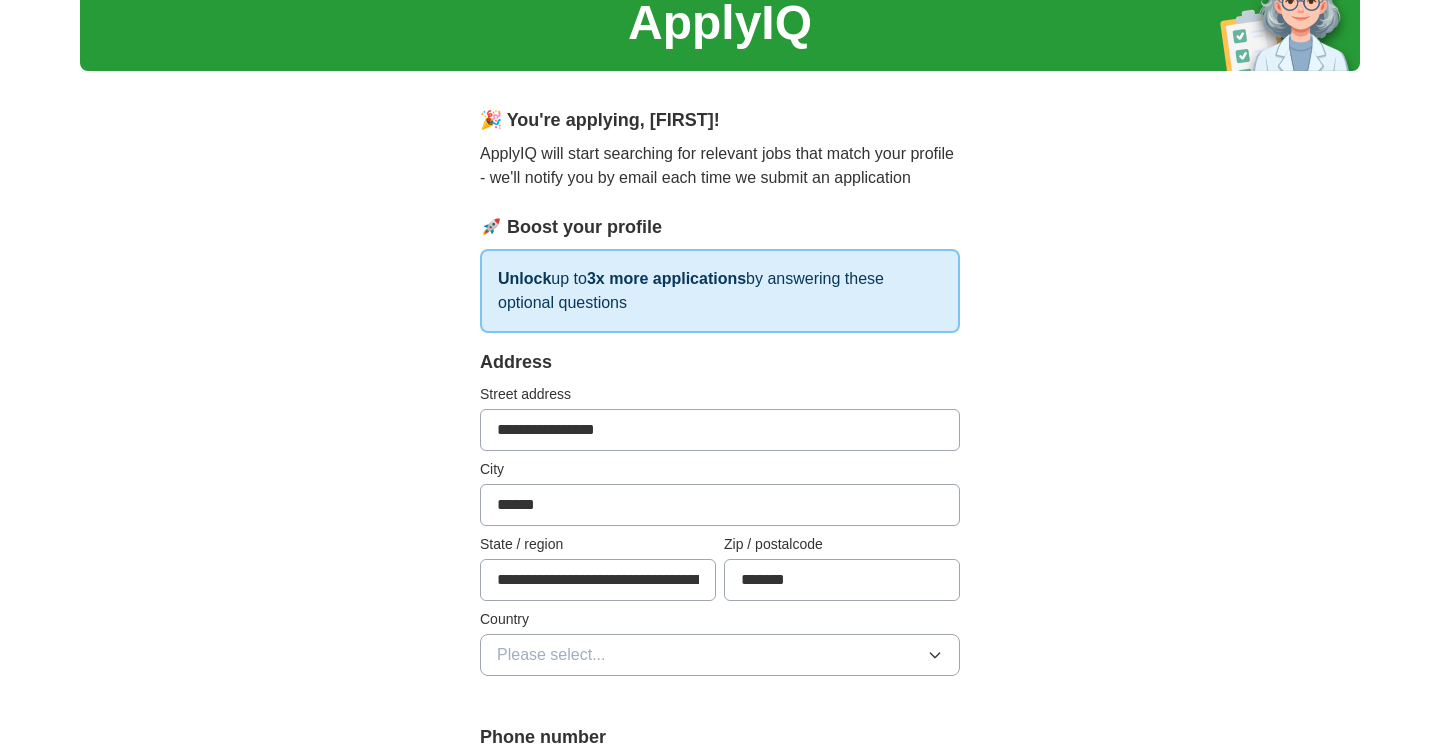 scroll, scrollTop: 217, scrollLeft: 0, axis: vertical 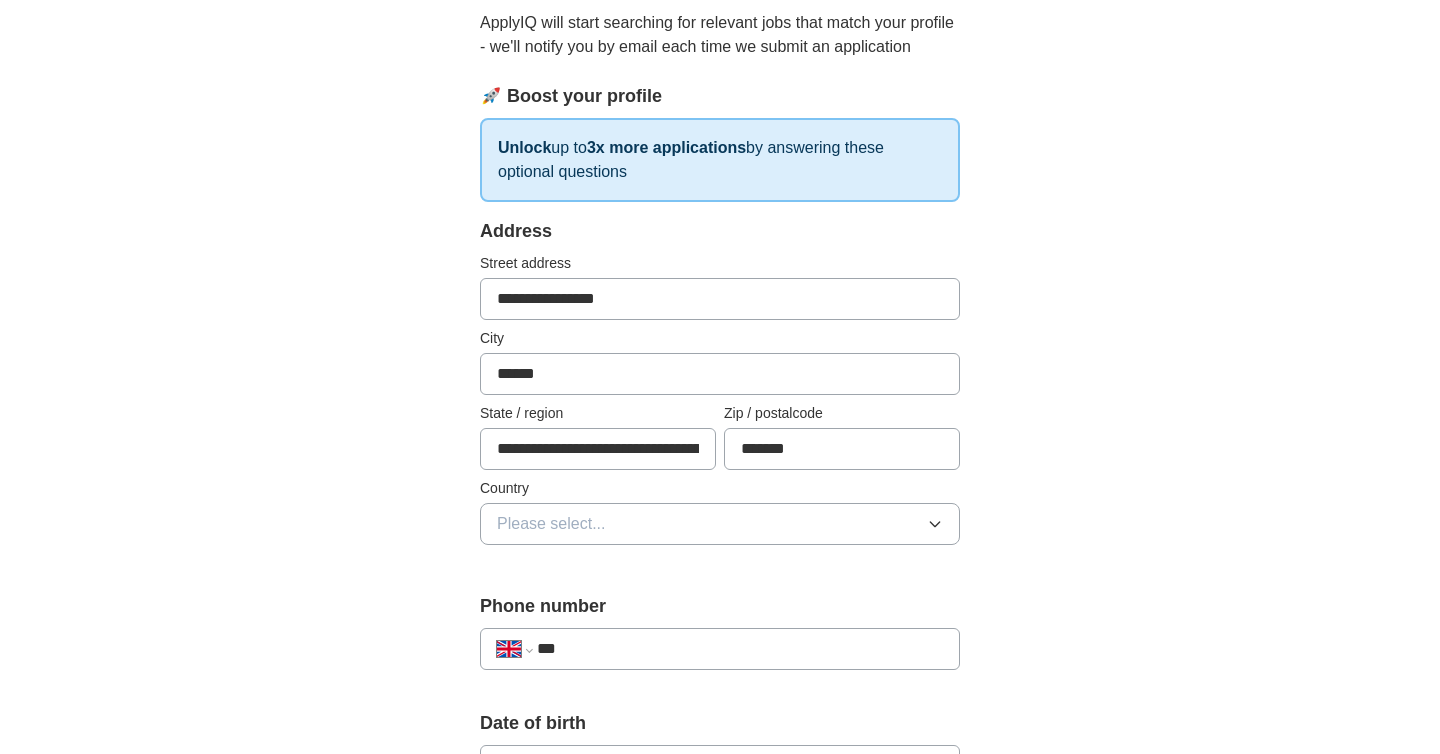 click on "**********" at bounding box center [598, 449] 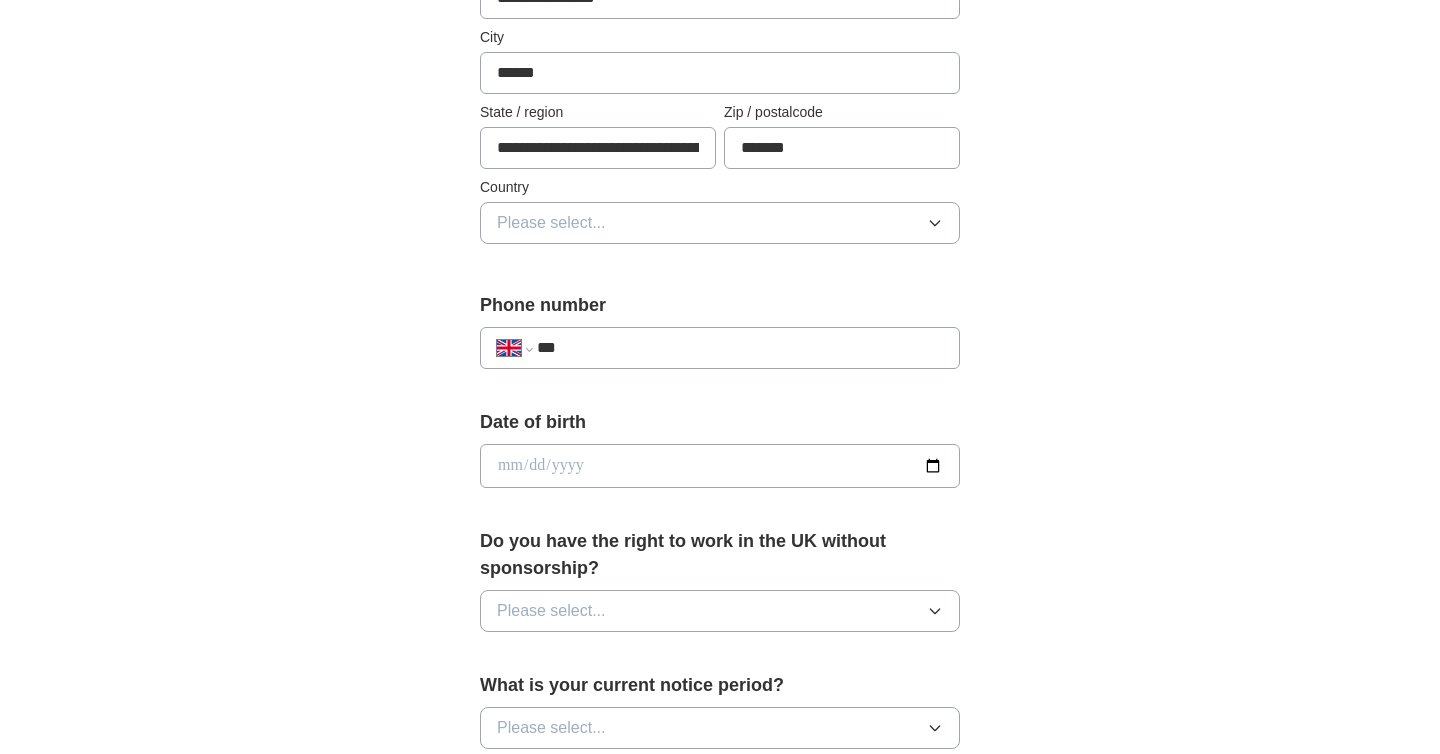 scroll, scrollTop: 547, scrollLeft: 0, axis: vertical 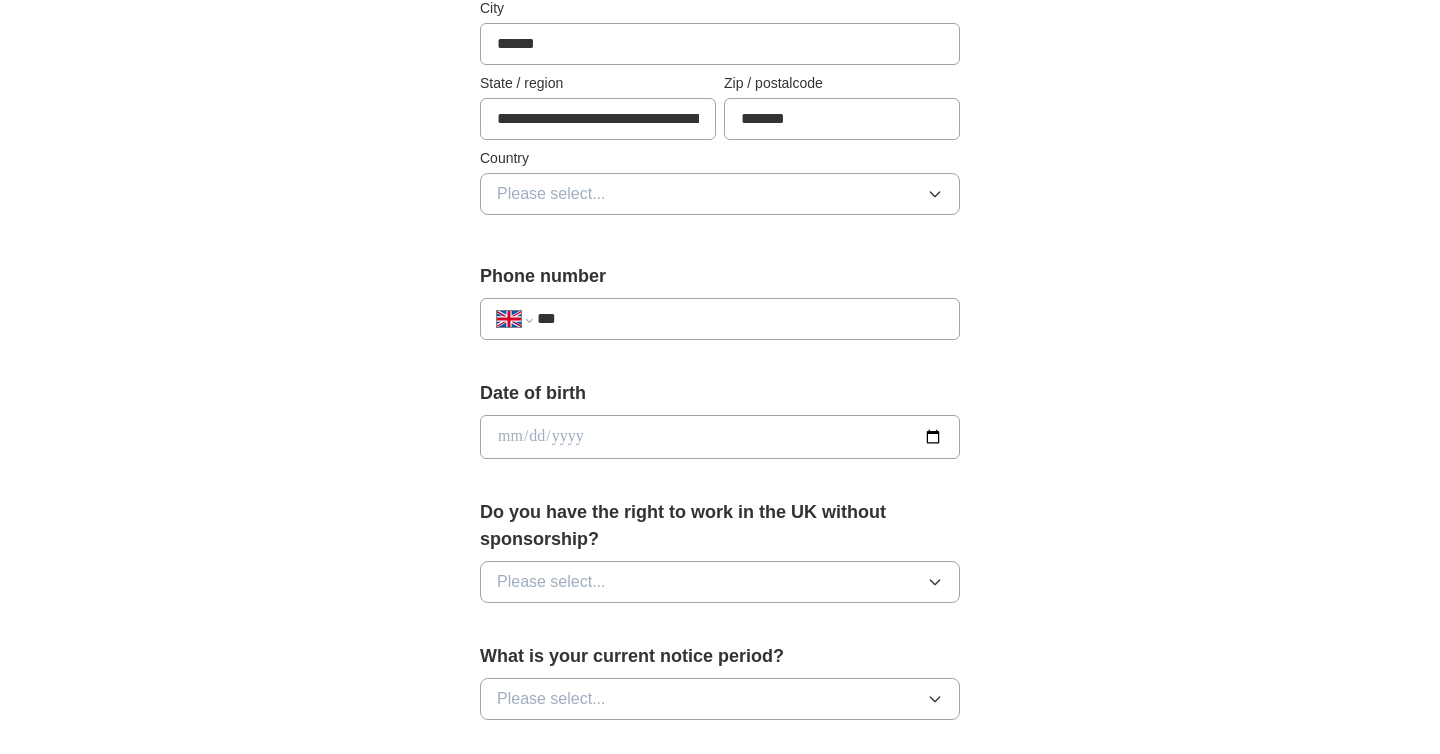 click on "***" at bounding box center [740, 319] 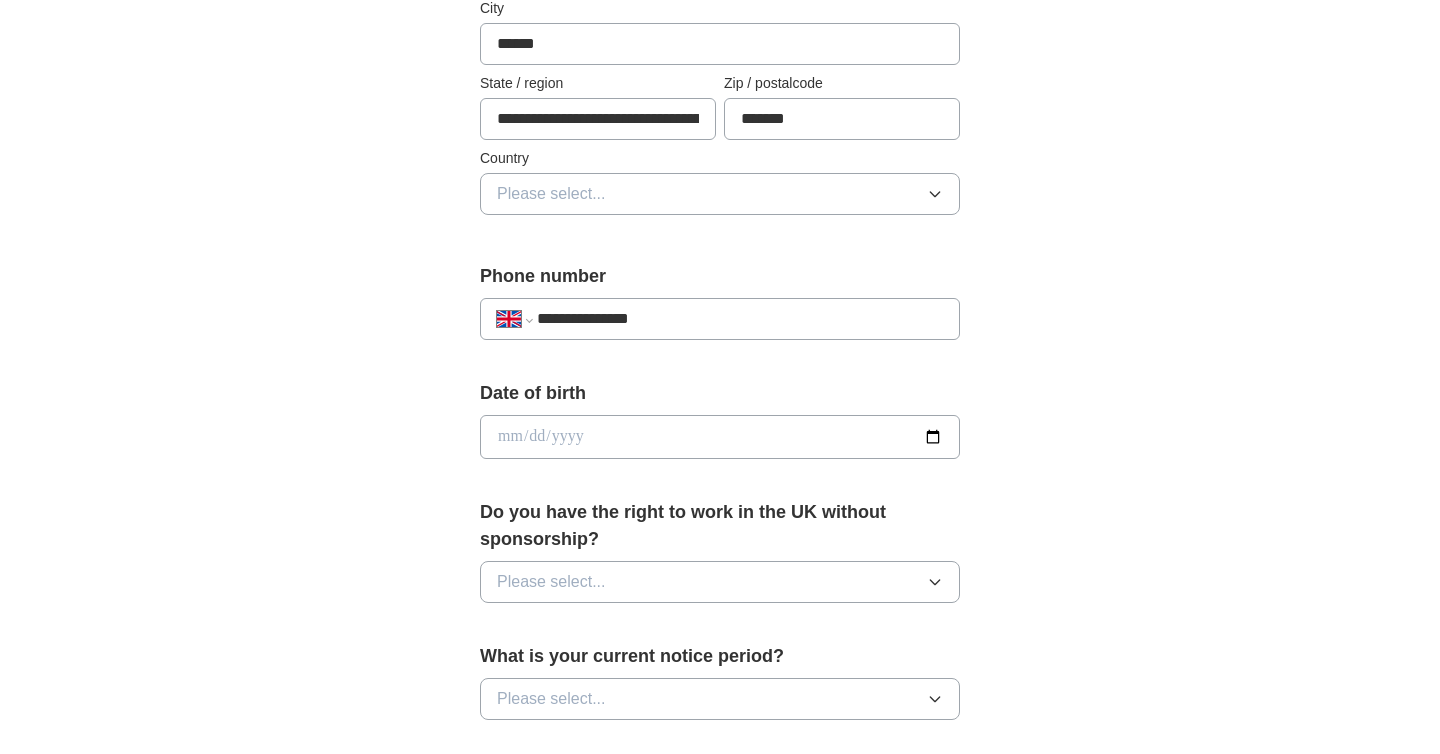 click at bounding box center (720, 437) 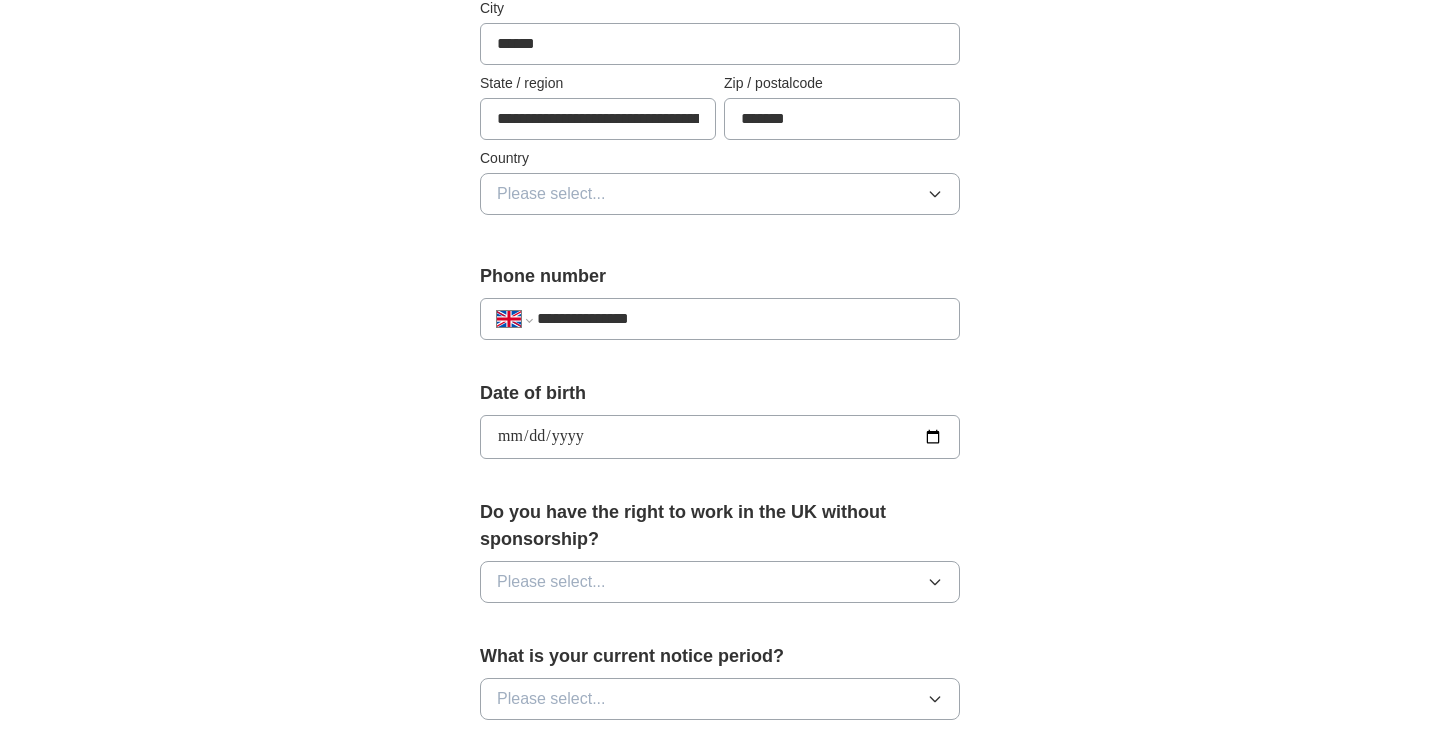 type on "**********" 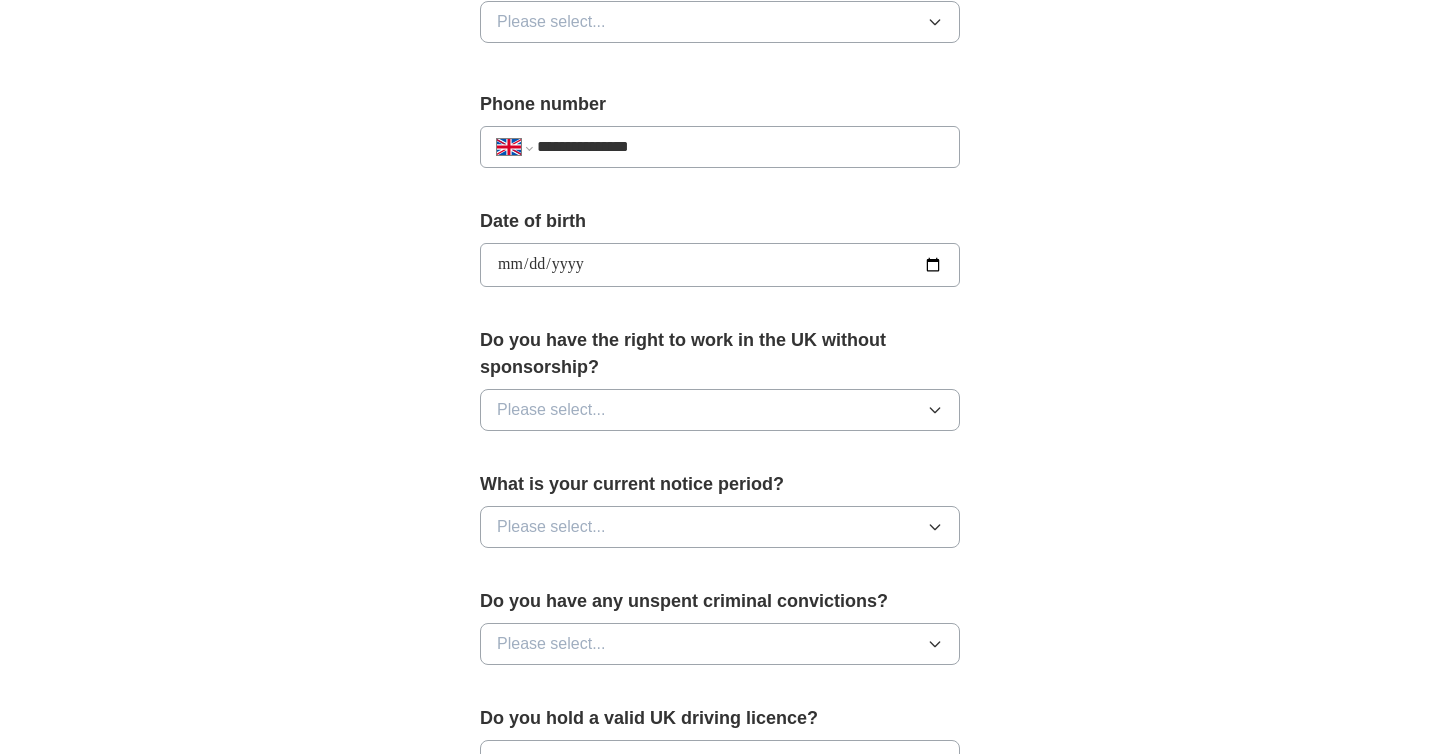 scroll, scrollTop: 729, scrollLeft: 0, axis: vertical 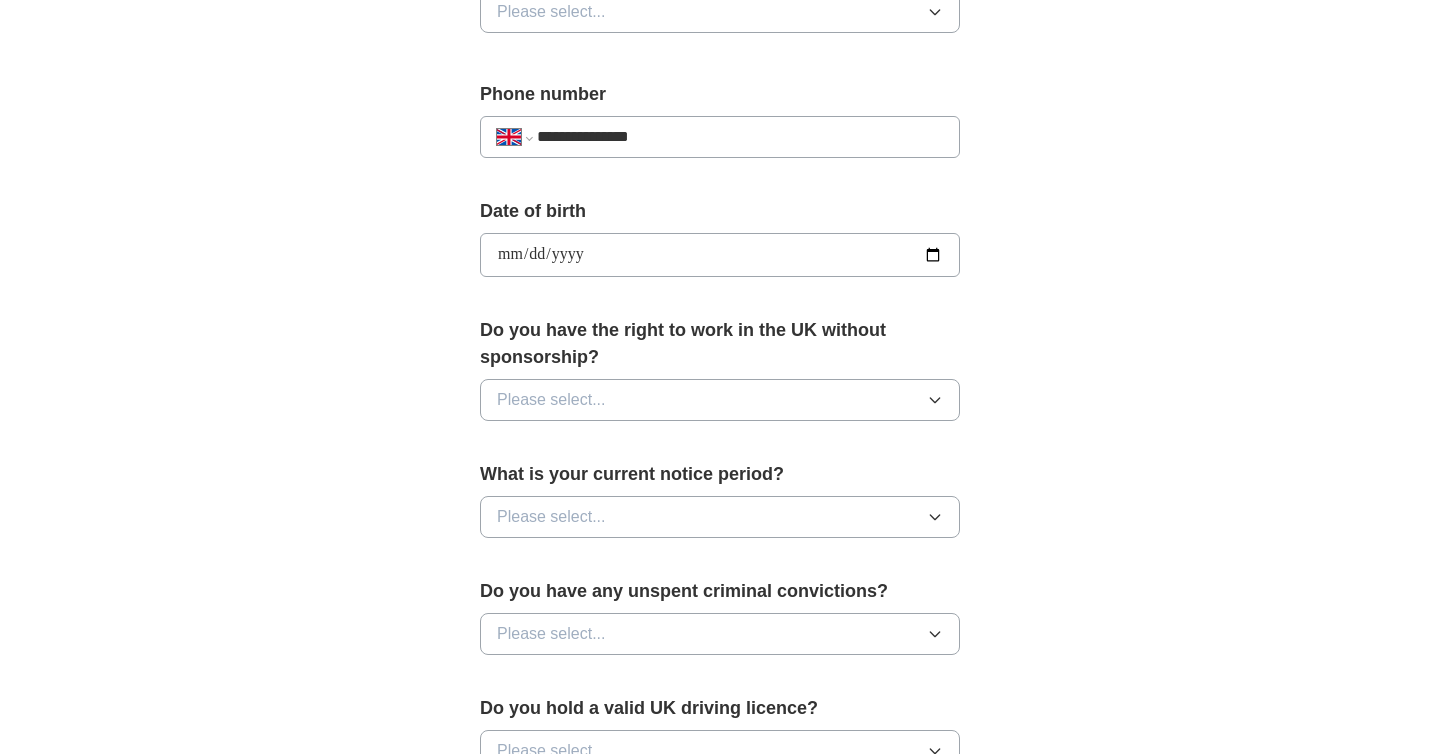 click on "Please select..." at bounding box center [720, 400] 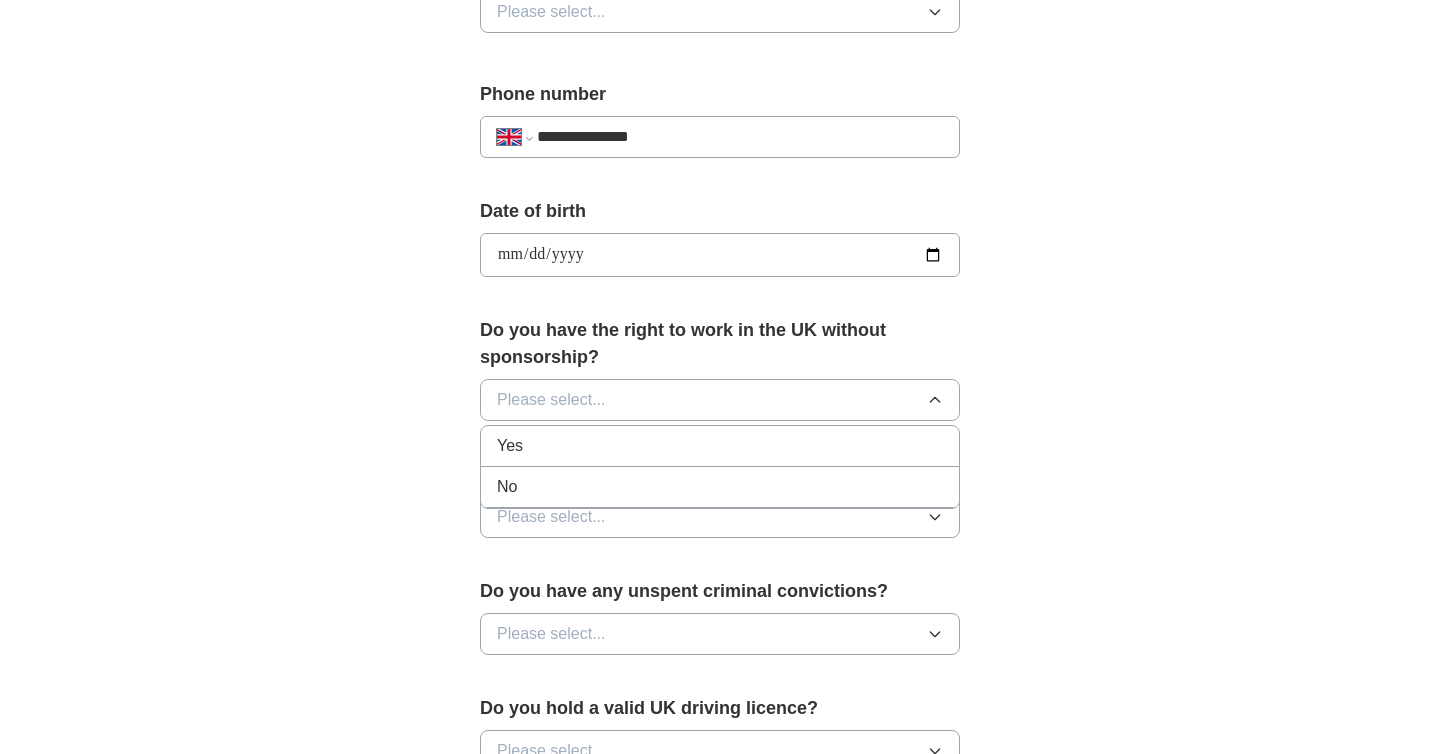 click on "Yes" at bounding box center [720, 446] 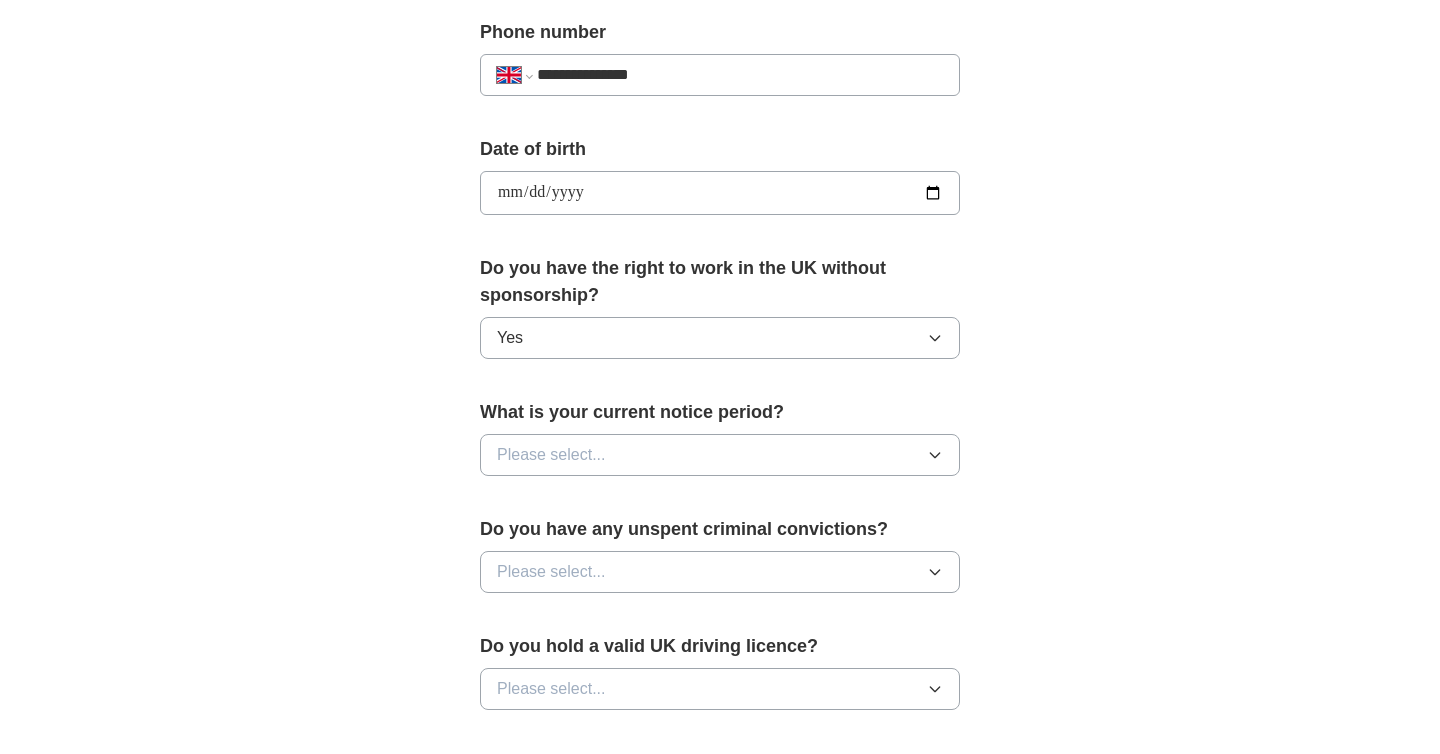 scroll, scrollTop: 799, scrollLeft: 0, axis: vertical 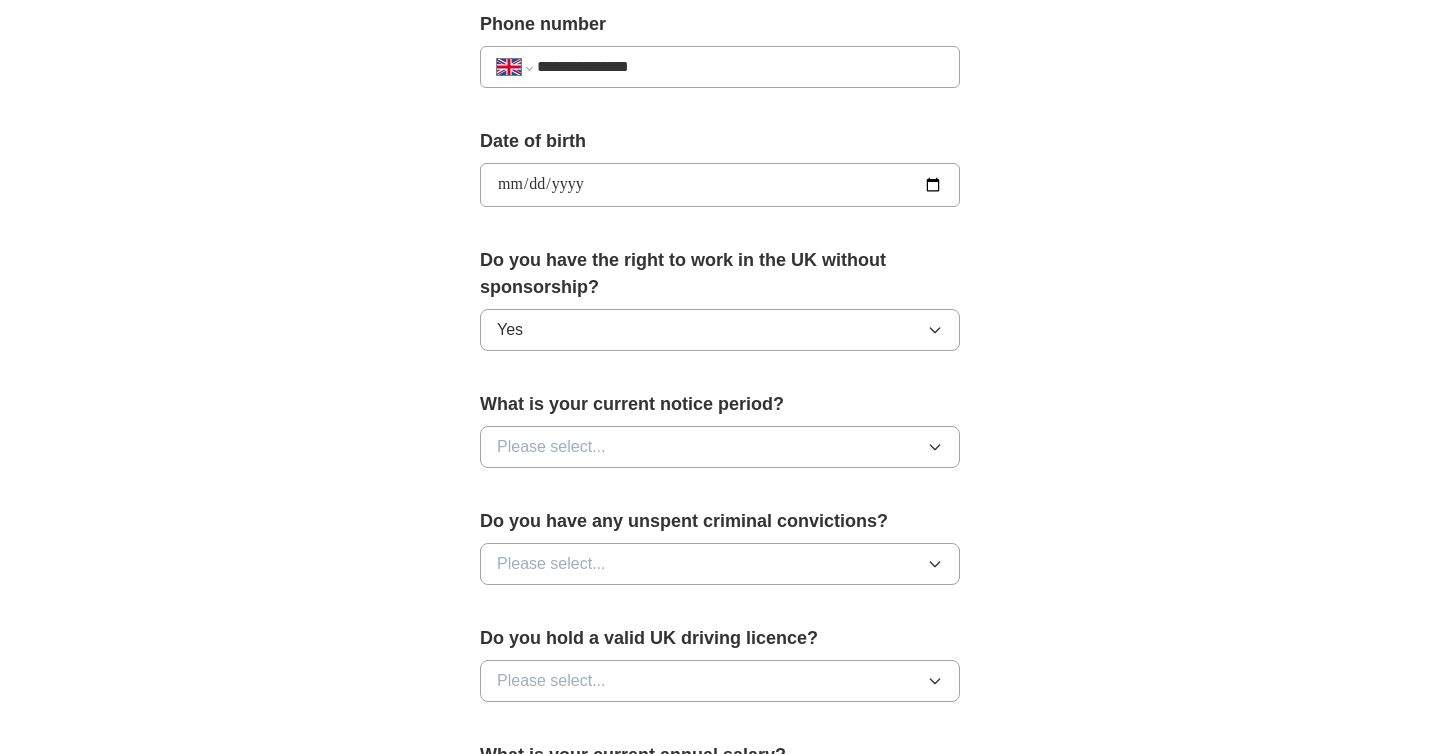 click on "Please select..." at bounding box center (720, 447) 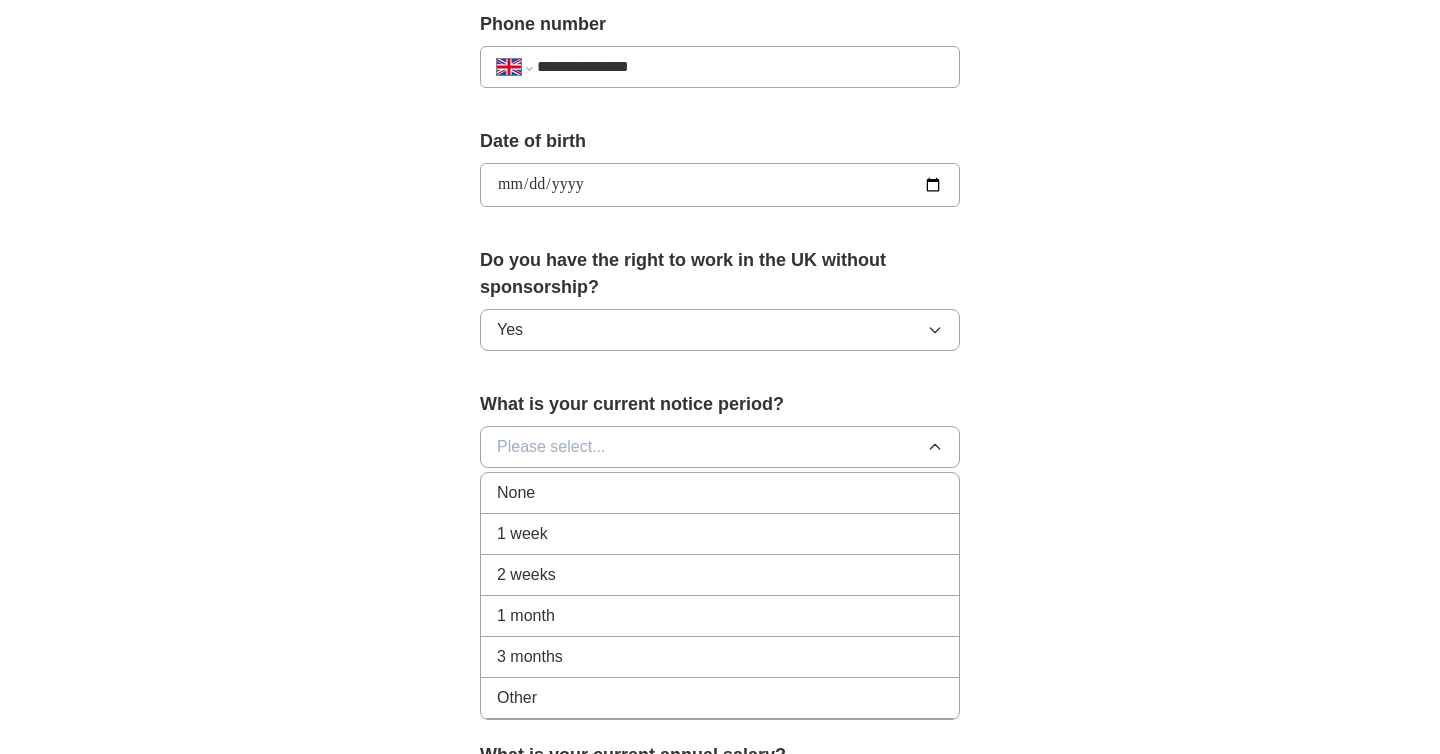 click on "2 weeks" at bounding box center [720, 575] 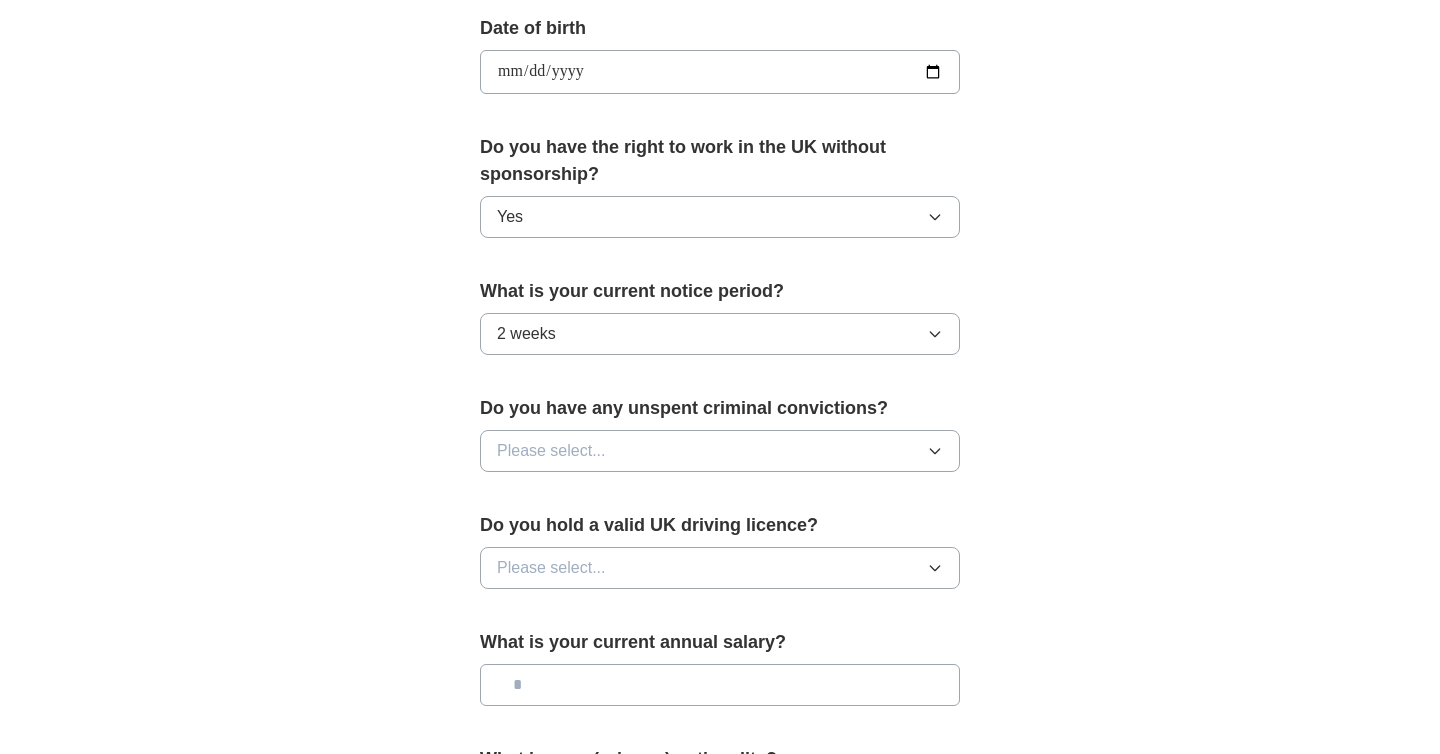 scroll, scrollTop: 923, scrollLeft: 0, axis: vertical 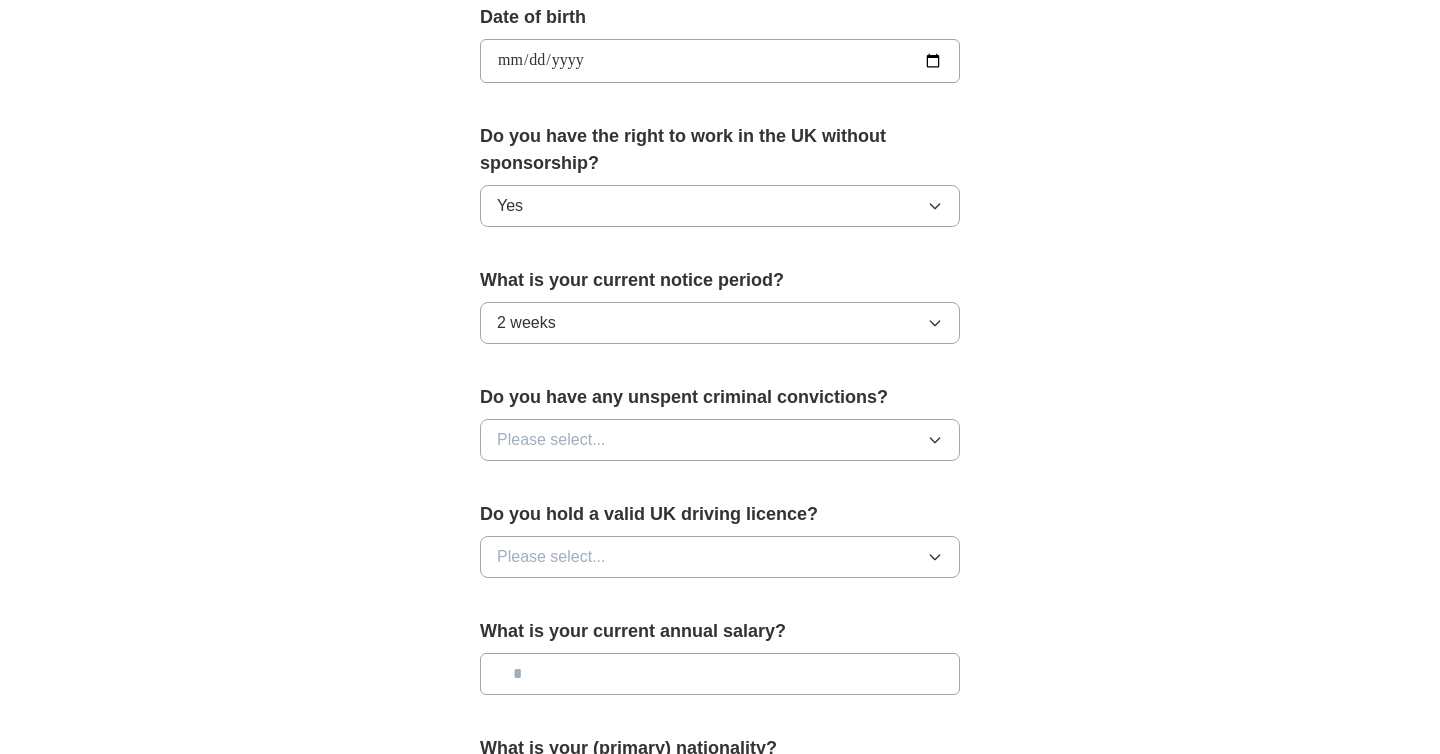 click on "Please select..." at bounding box center [720, 440] 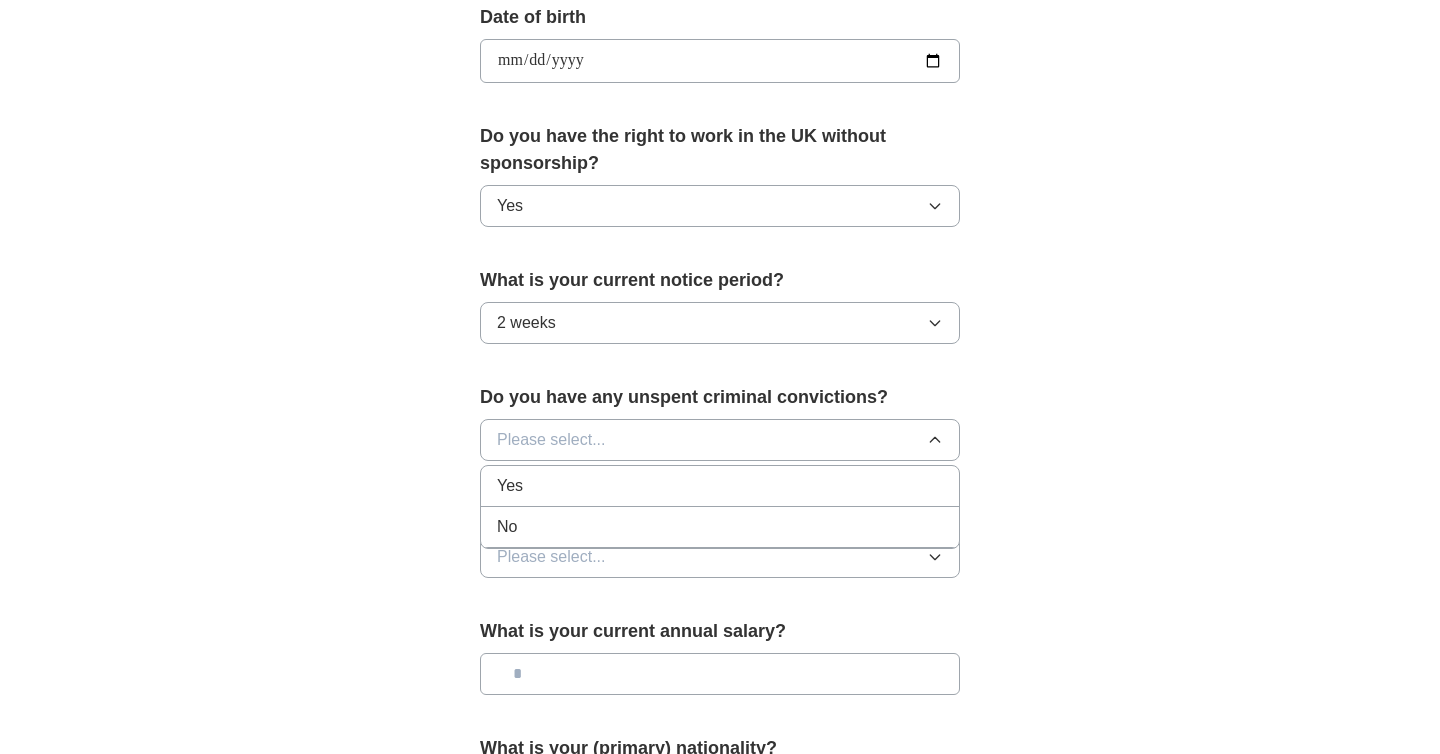 click on "No" at bounding box center (720, 527) 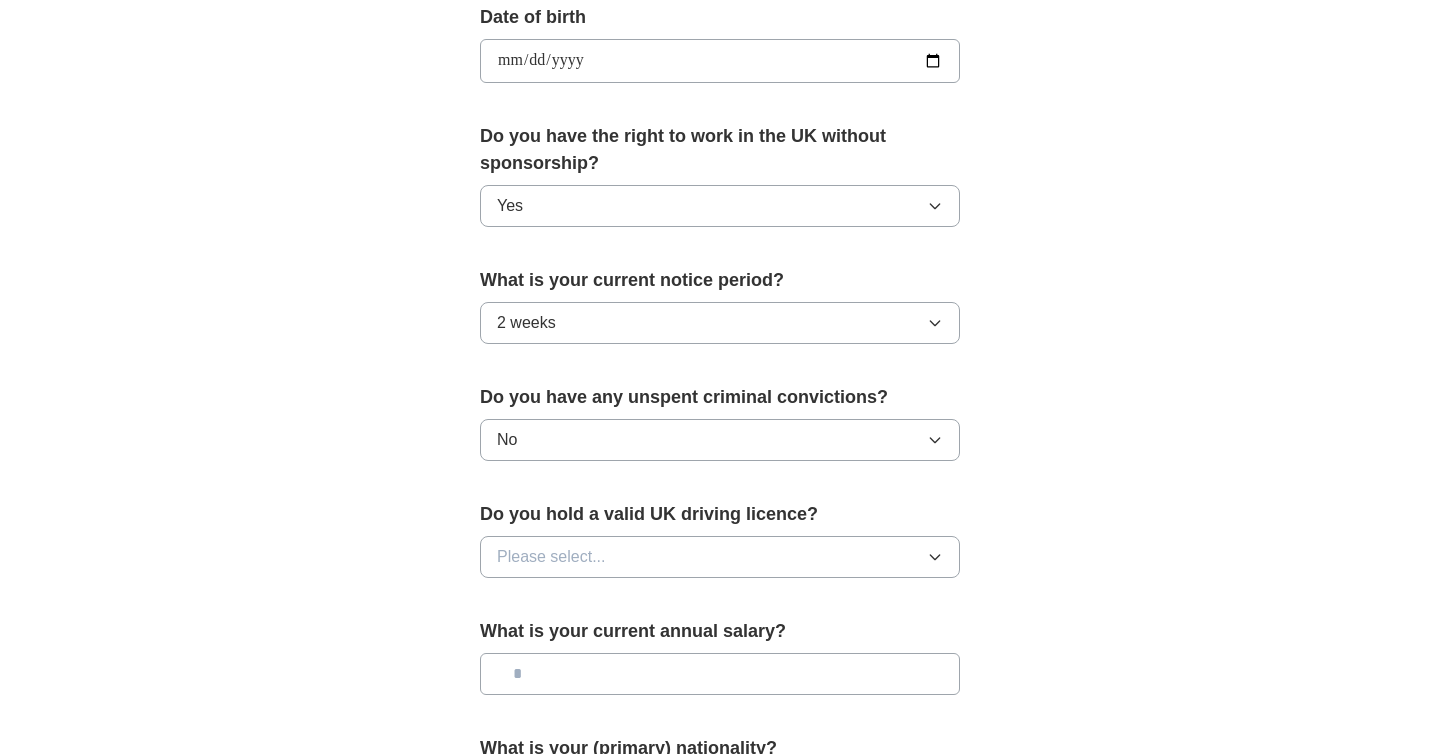 click on "Please select..." at bounding box center [551, 557] 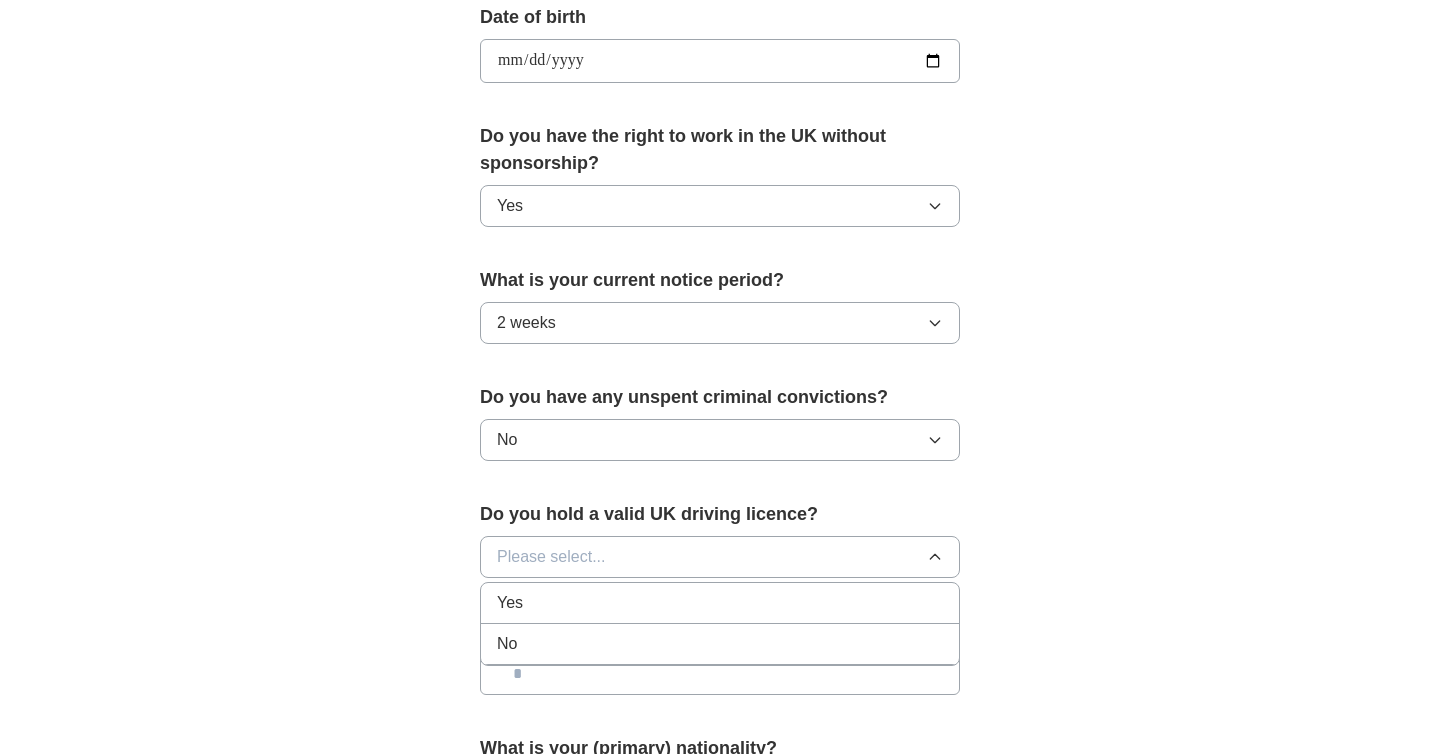 click on "No" at bounding box center [720, 644] 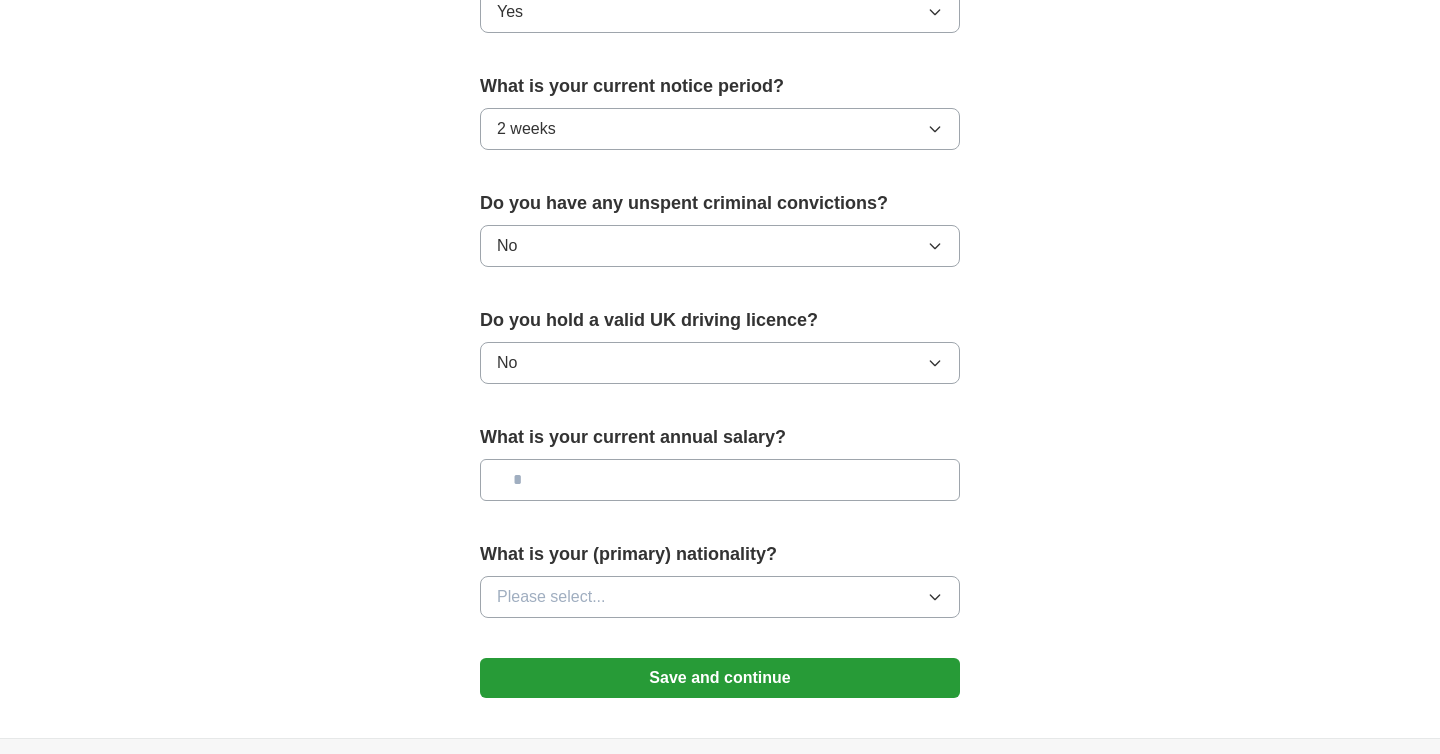 scroll, scrollTop: 1110, scrollLeft: 0, axis: vertical 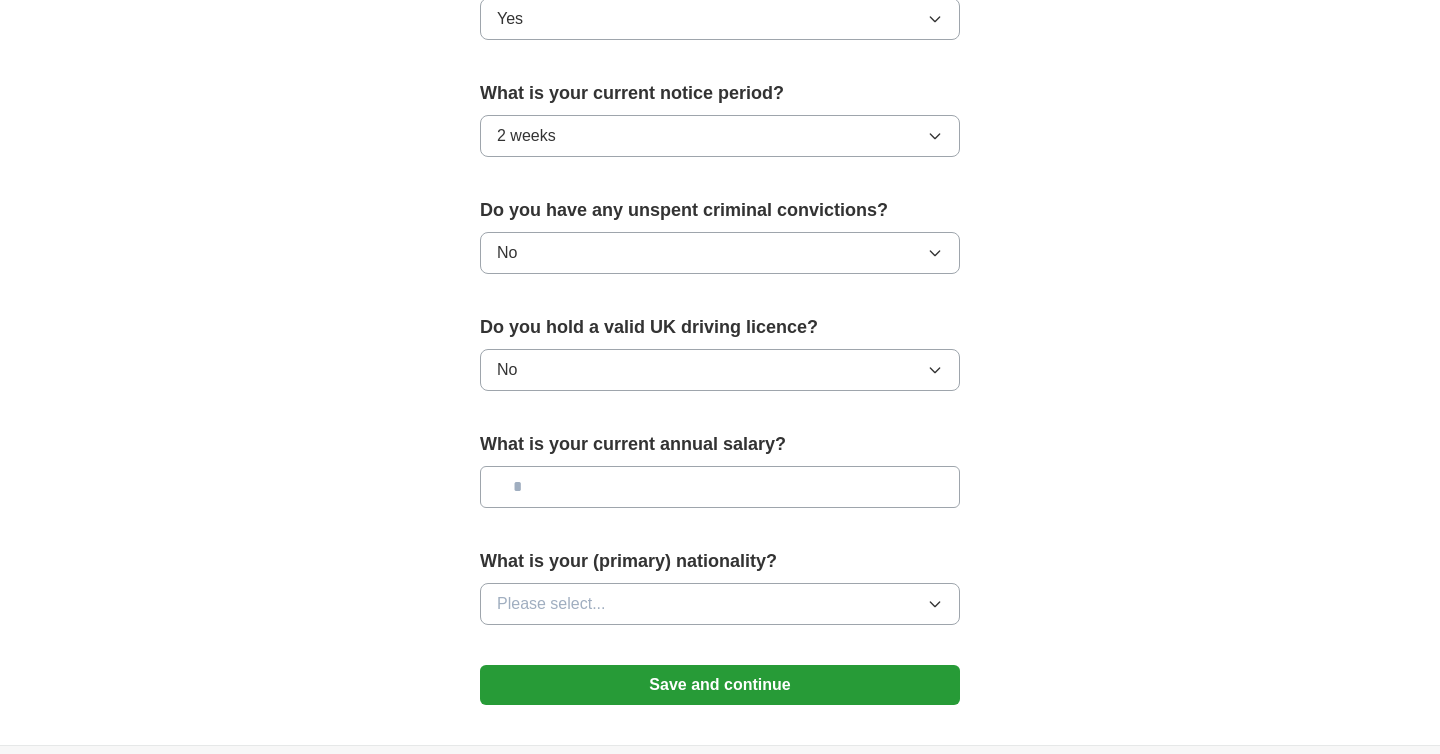 click at bounding box center (720, 487) 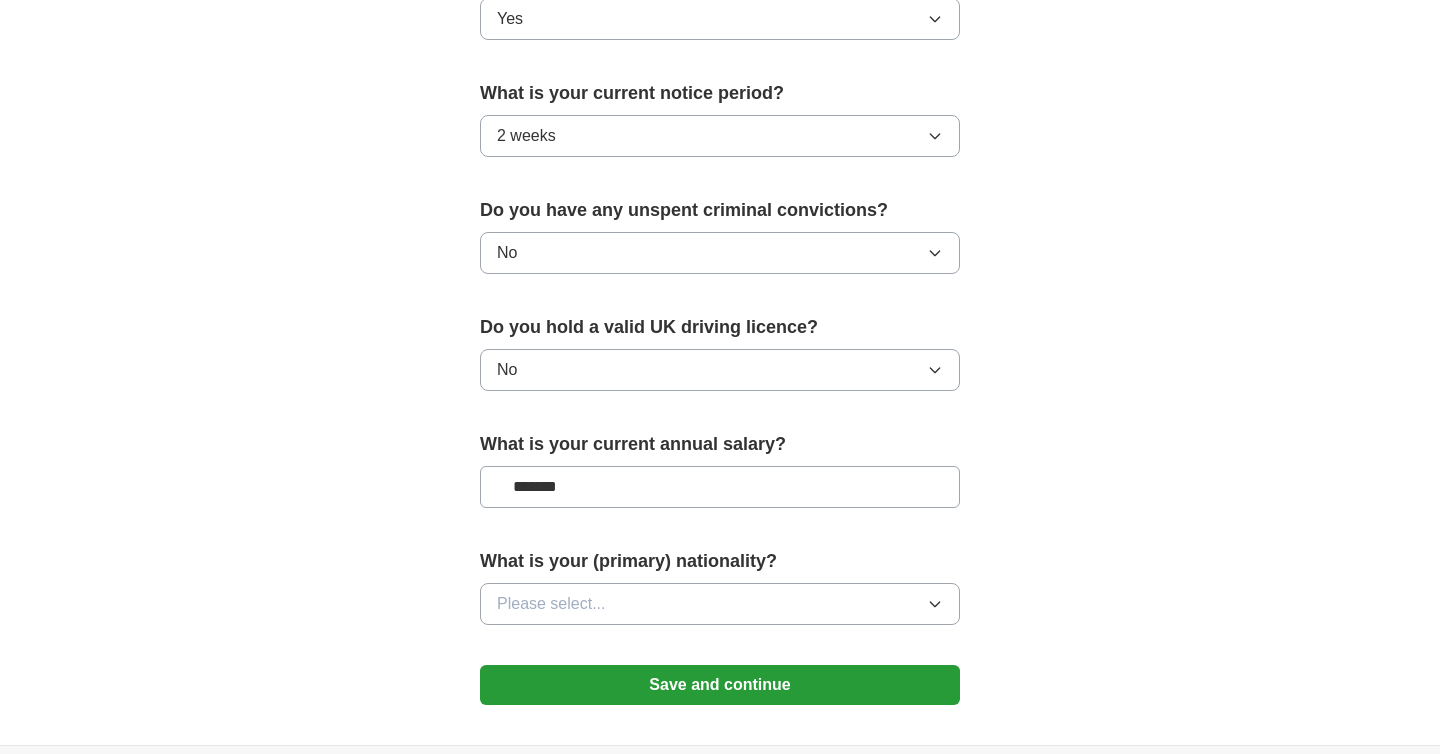 type on "*******" 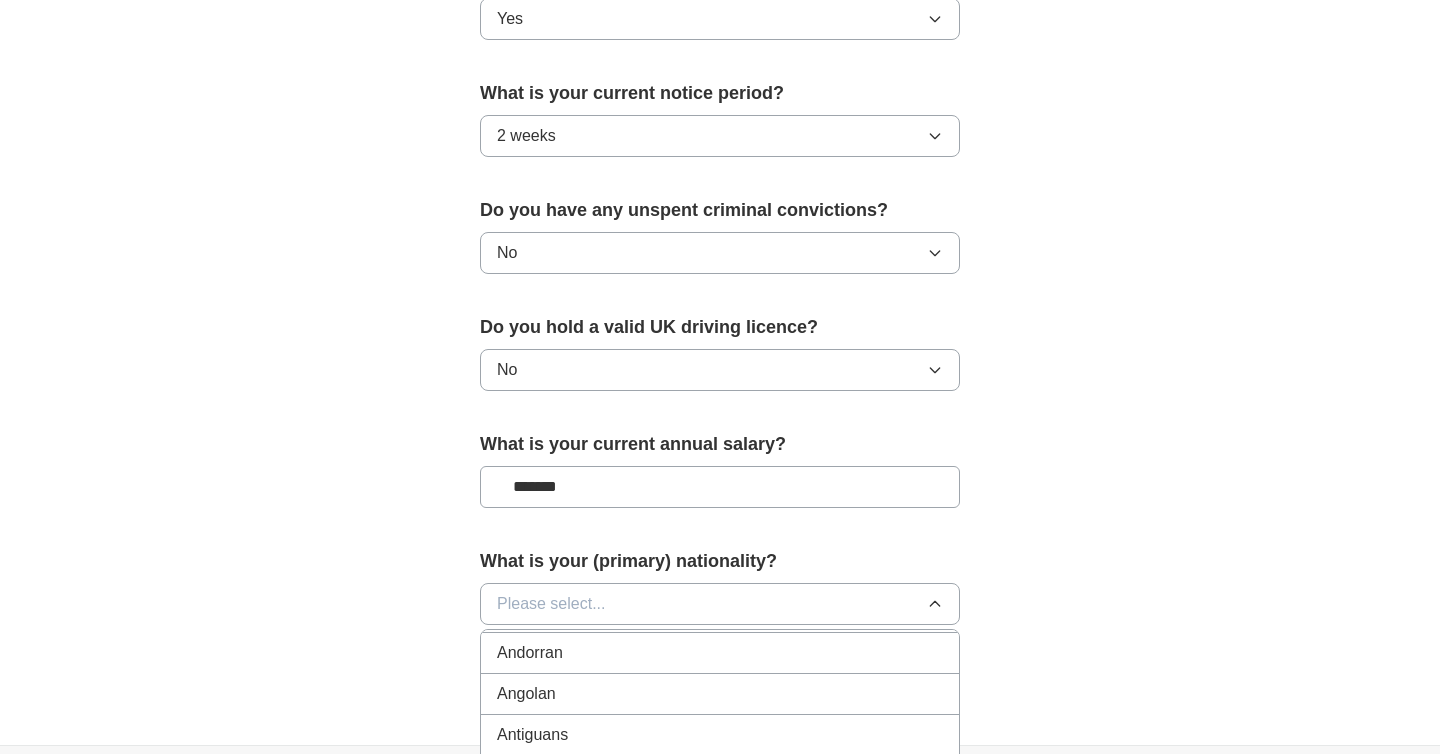 scroll, scrollTop: 203, scrollLeft: 0, axis: vertical 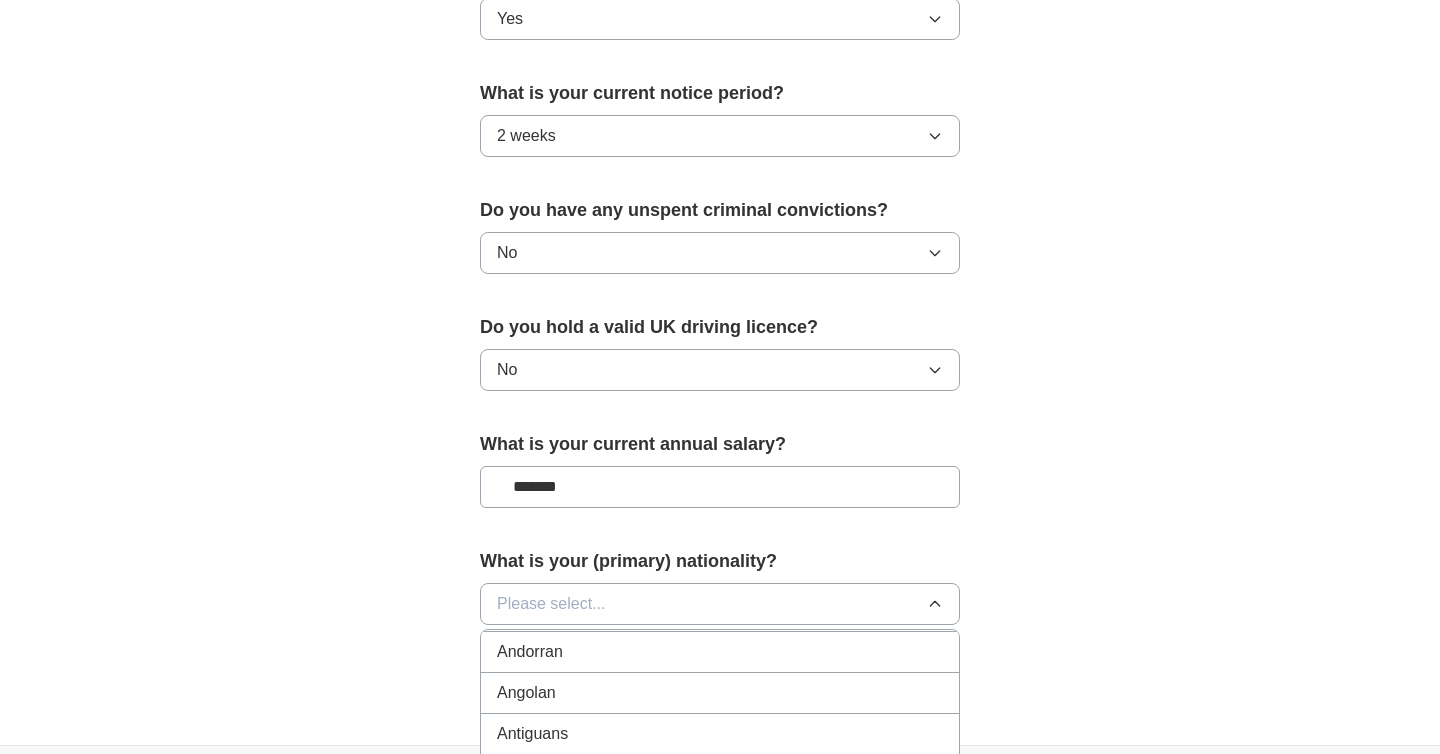 click on "Please select..." at bounding box center [720, 604] 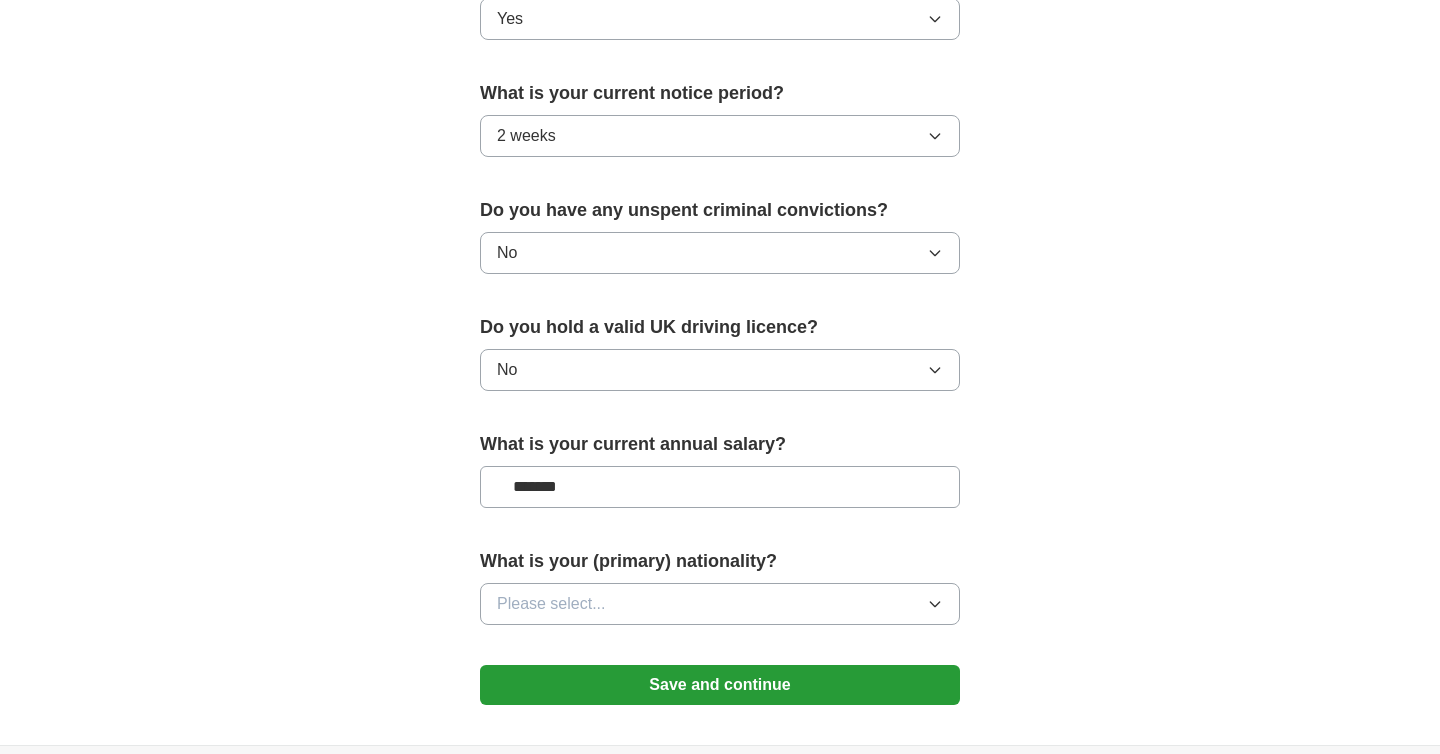 click on "Please select..." at bounding box center [720, 604] 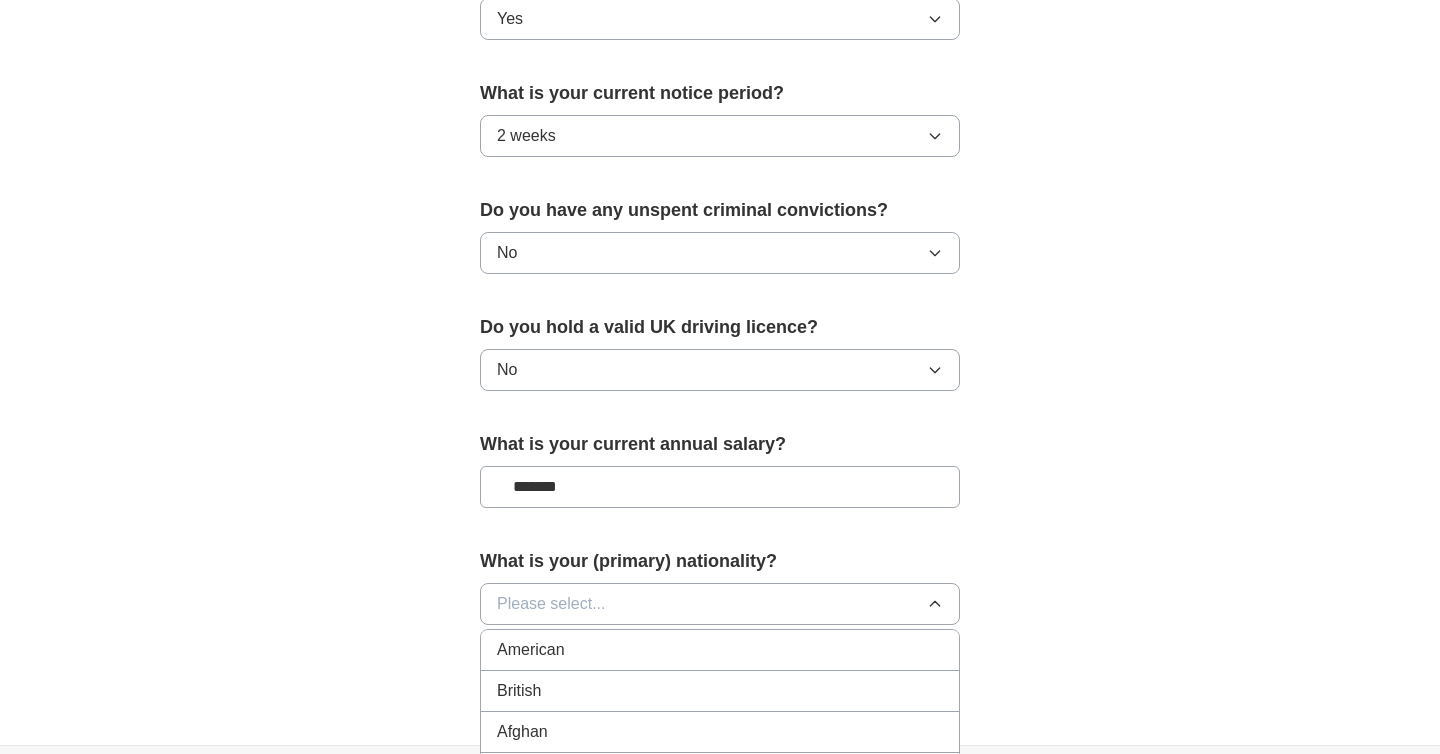 type 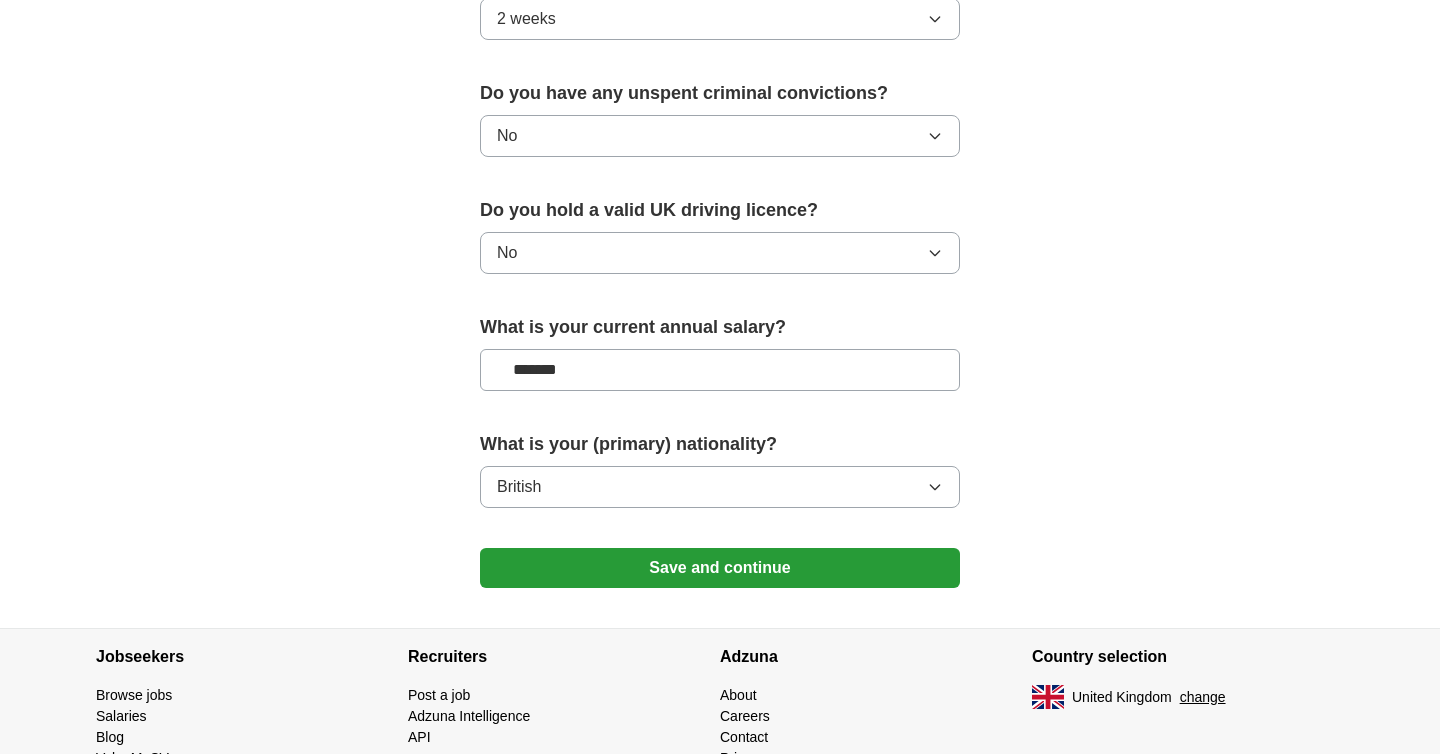 scroll, scrollTop: 1222, scrollLeft: 0, axis: vertical 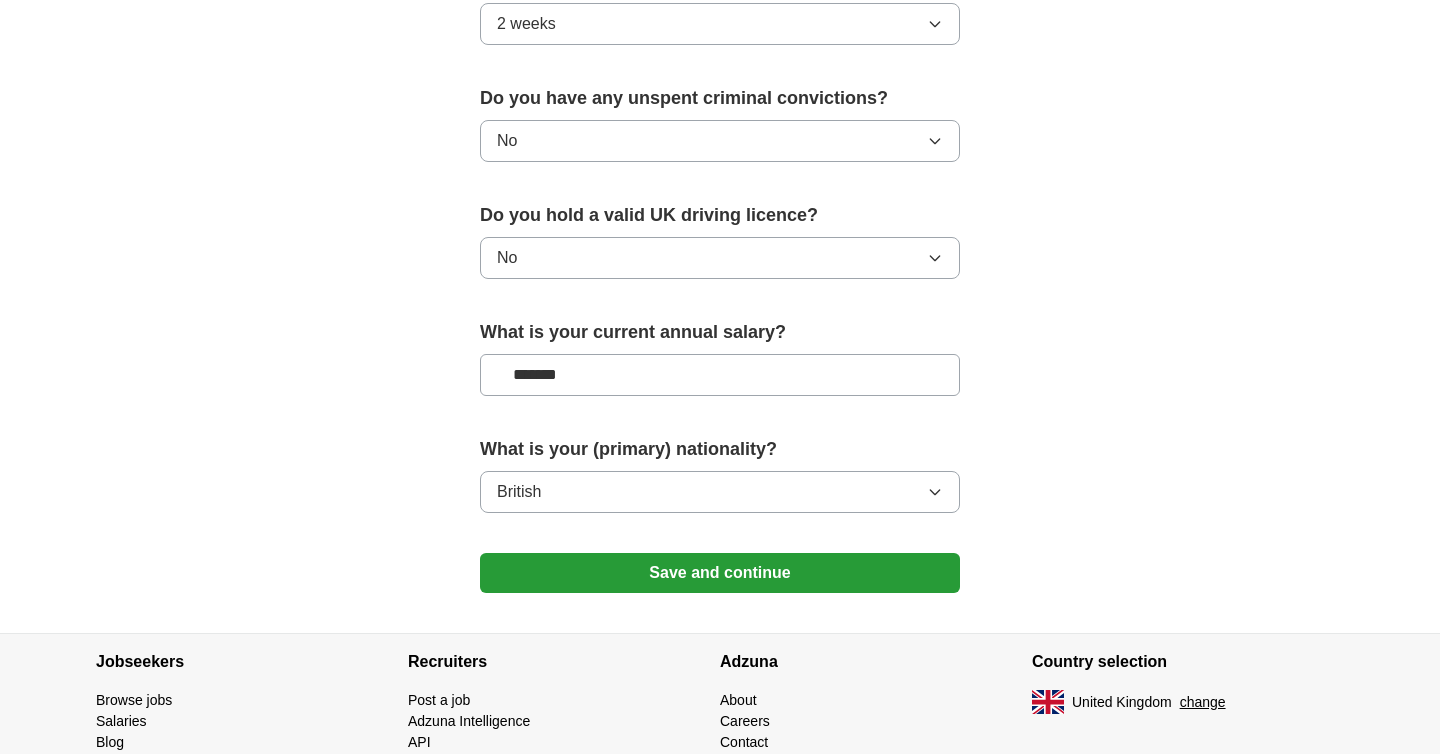 click on "Save and continue" at bounding box center [720, 573] 